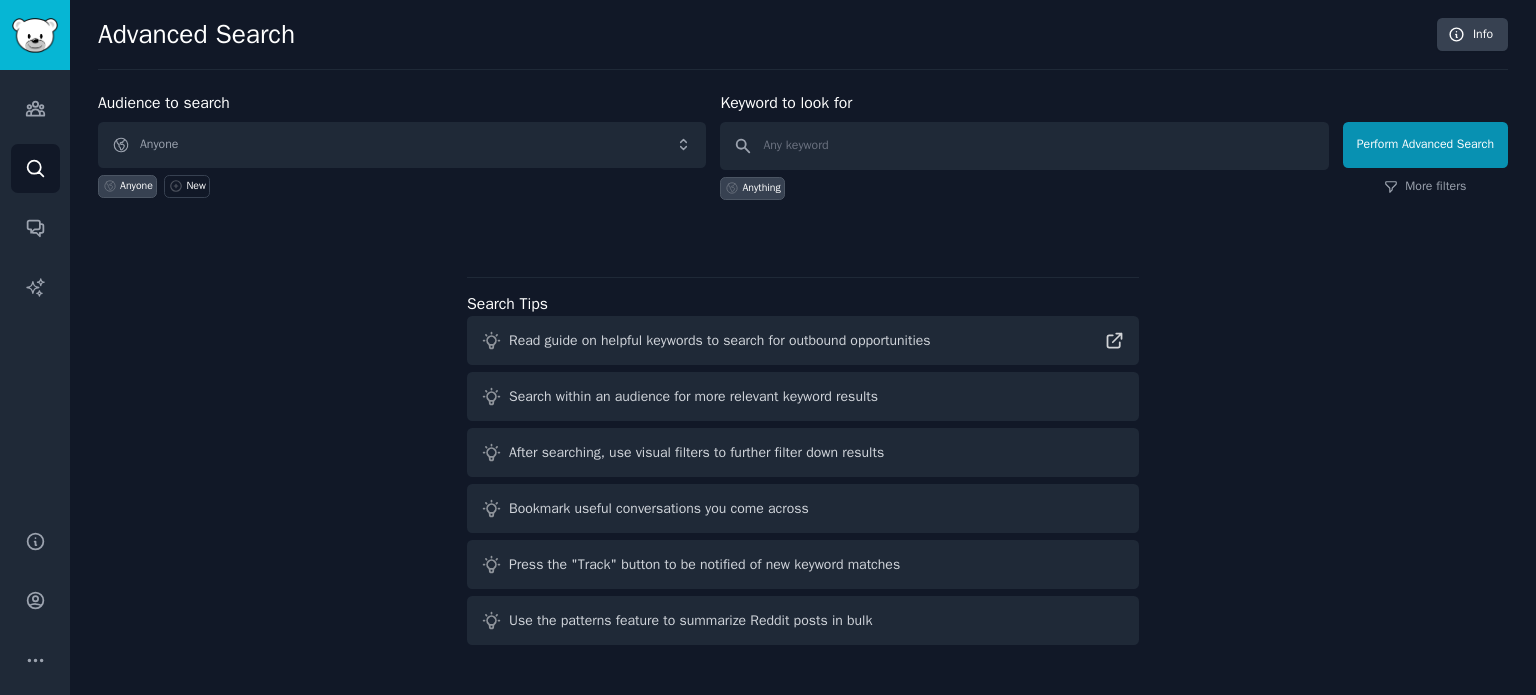scroll, scrollTop: 0, scrollLeft: 0, axis: both 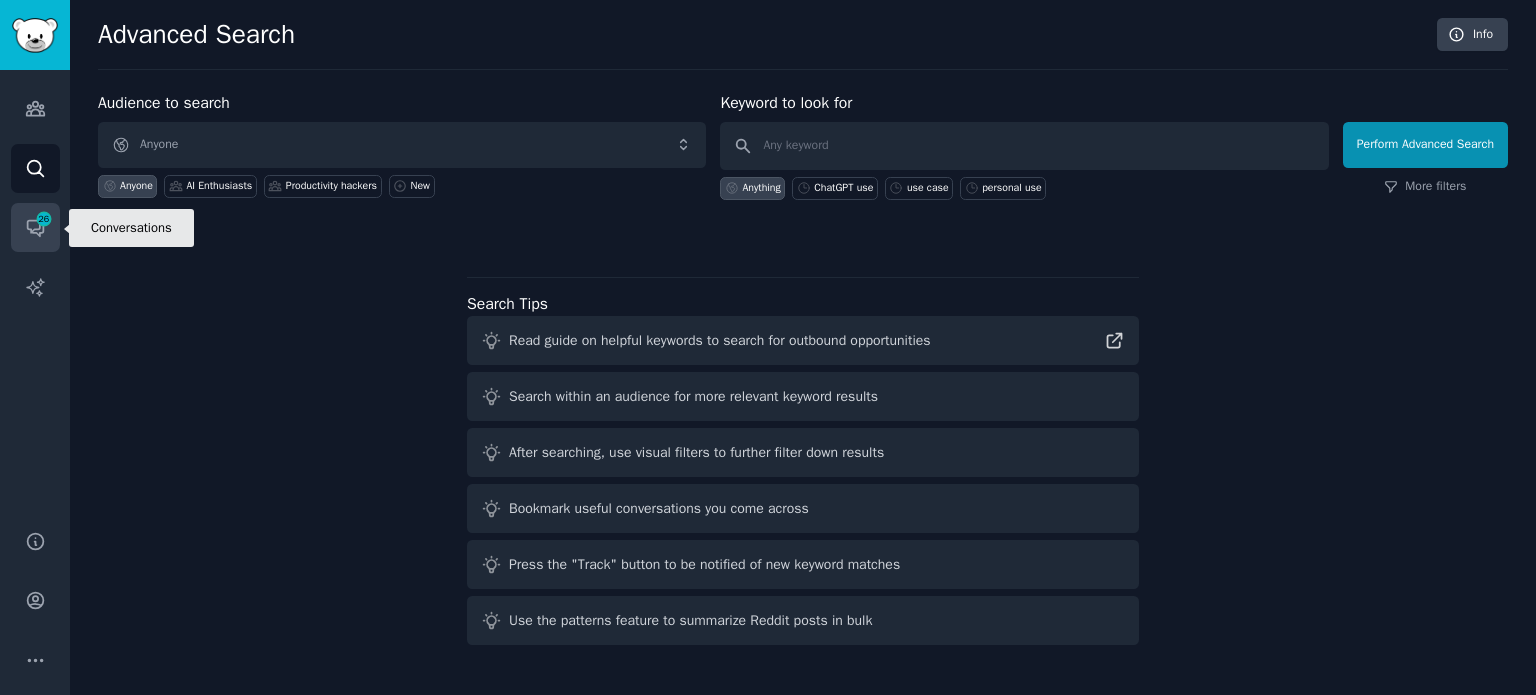 click on "26" at bounding box center (44, 219) 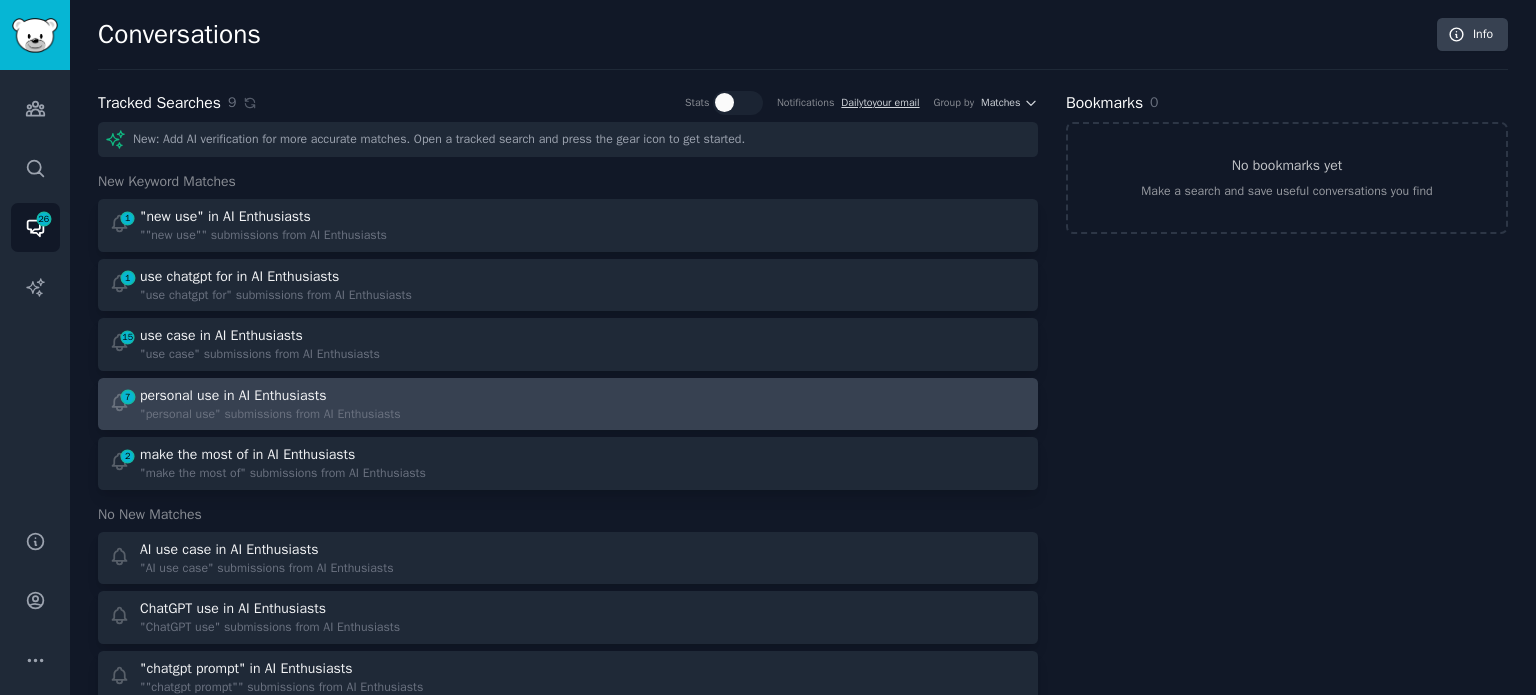 click on "personal use in AI Enthusiasts" at bounding box center [270, 395] 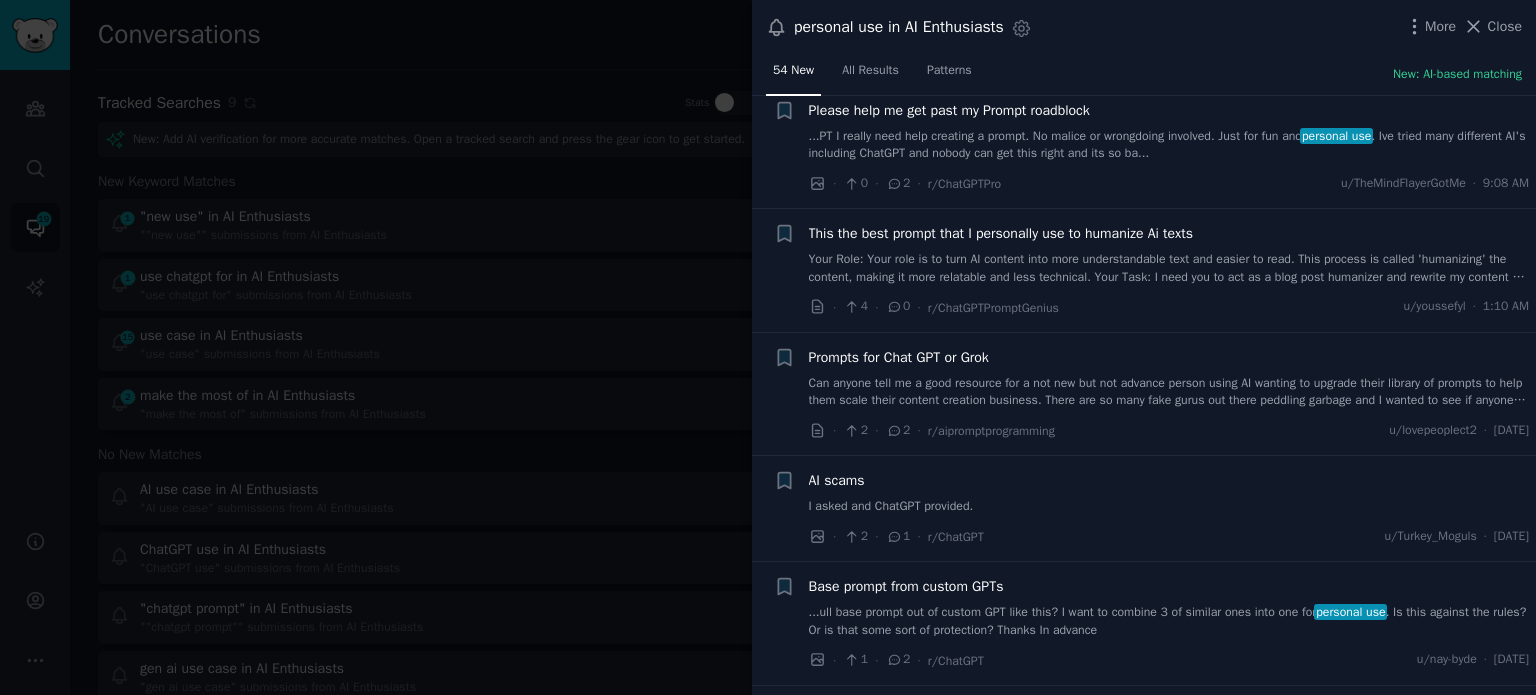 scroll, scrollTop: 200, scrollLeft: 0, axis: vertical 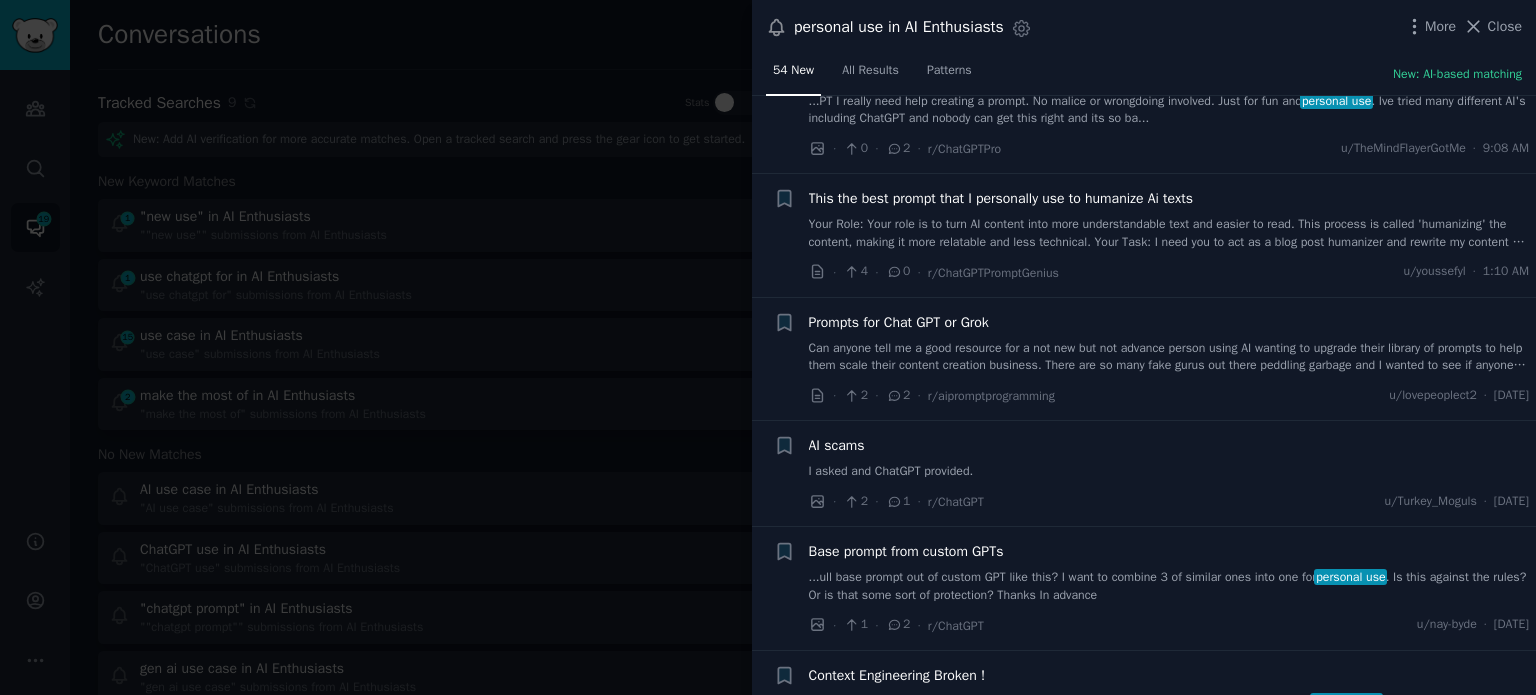 click on "This the best prompt that I personally use to humanize Ai texts Your Role: Your role is to turn AI content into more understandable text and easier to read. This process is called 'humanizing' the content, making it more relatable and less technical.
Your Task: I need you to act as a blog post humanizer and rewrite my content by using middle school reading level, more line breaks, and making it easy to understand. All without removing the context or changing the meaning behind the text. You also need to remove any complex words or jargon around the [topic]. Still keep NLP related keywords based on the topic. If you notice any words or phrases that might be too difficult for an 8th-grader, replace them with simpler alternatives" at bounding box center [1169, 219] 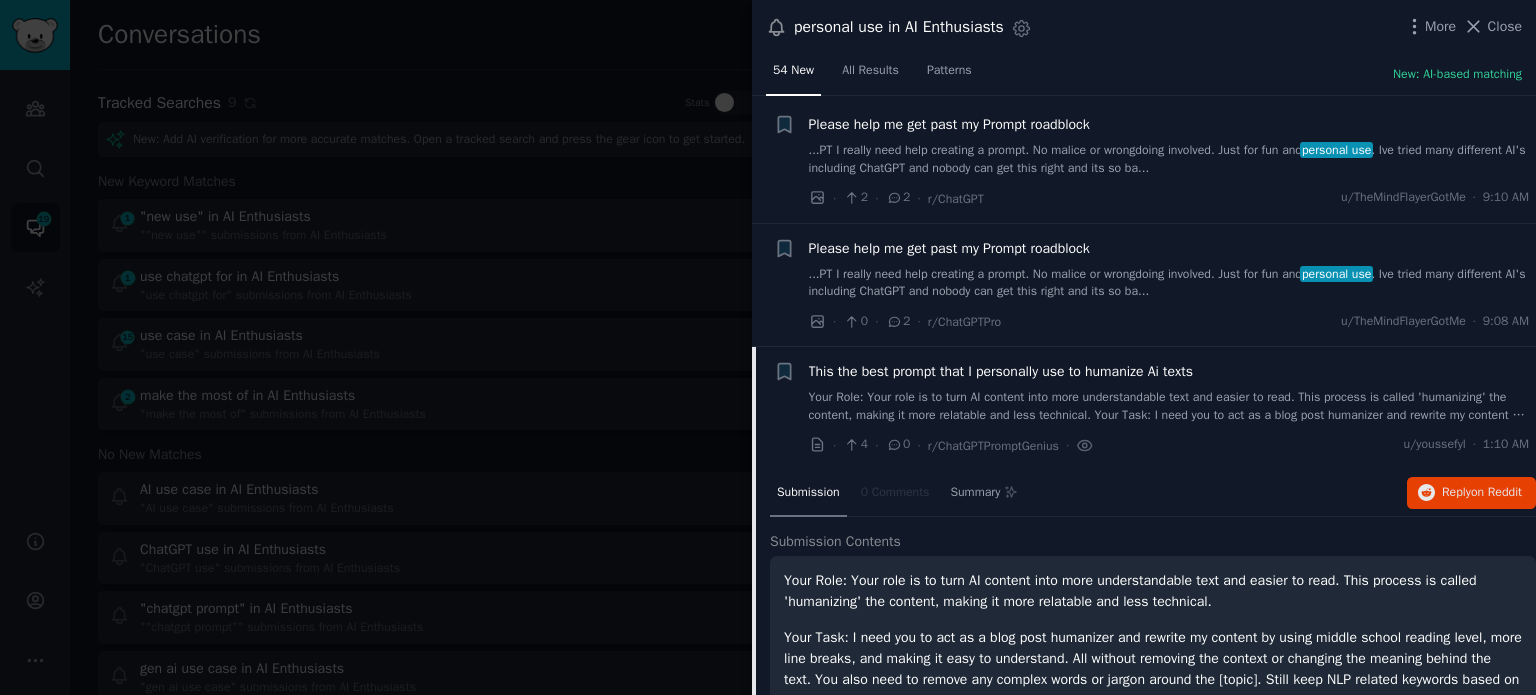 scroll, scrollTop: 0, scrollLeft: 0, axis: both 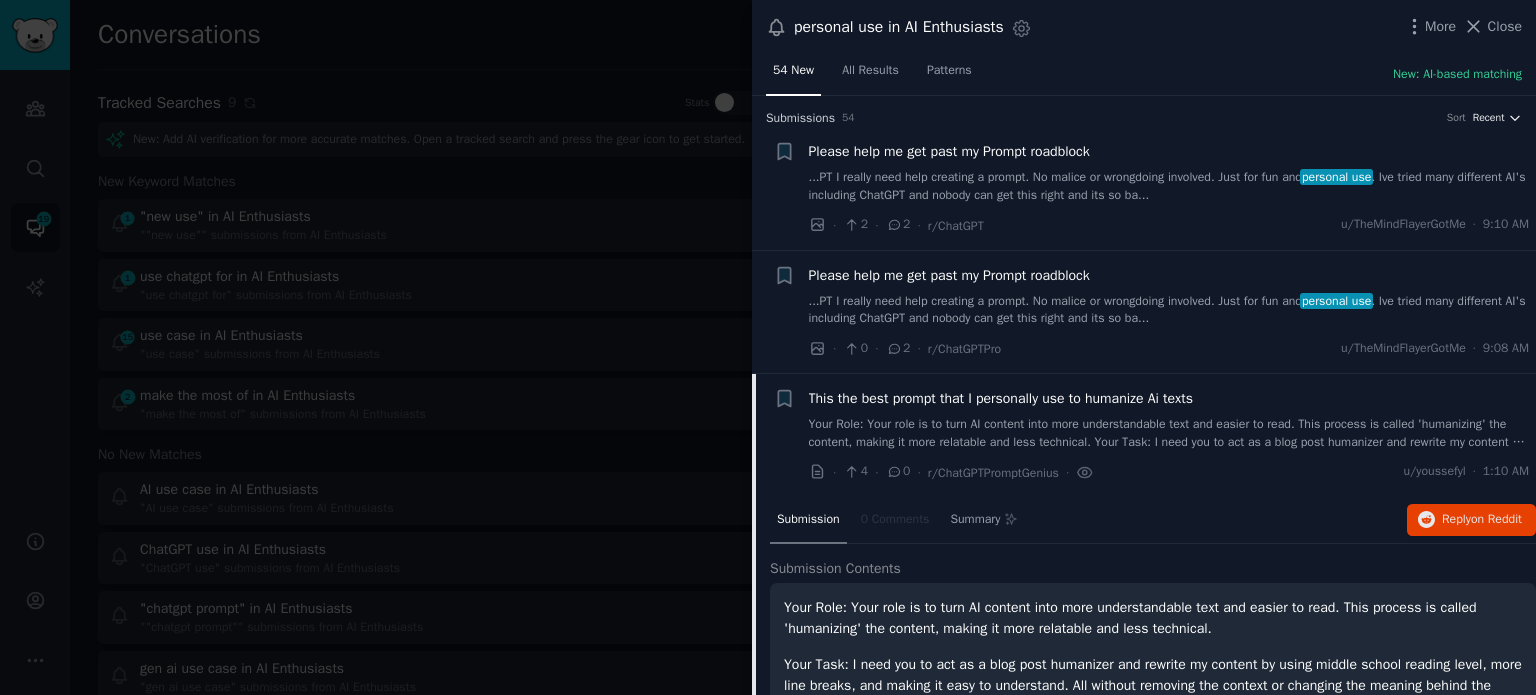 click 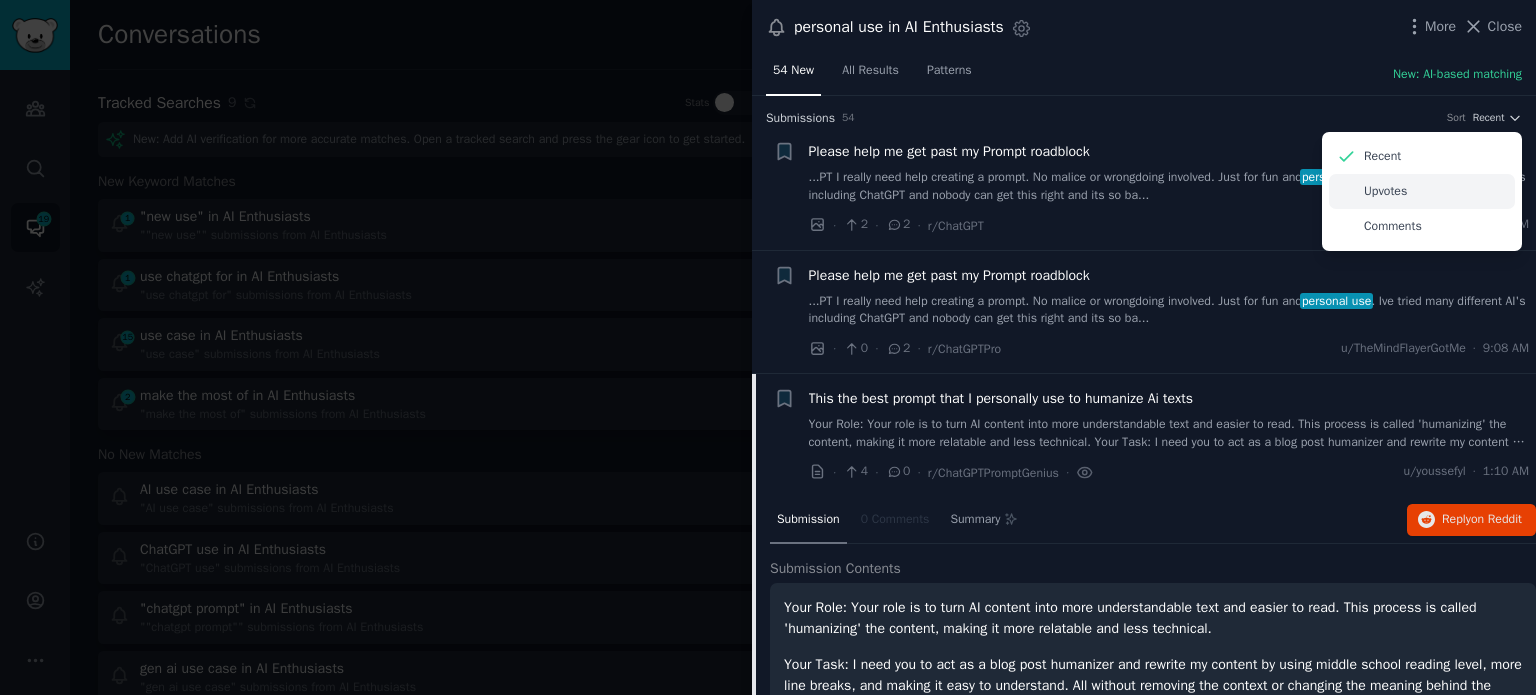 click on "Upvotes" at bounding box center [1385, 192] 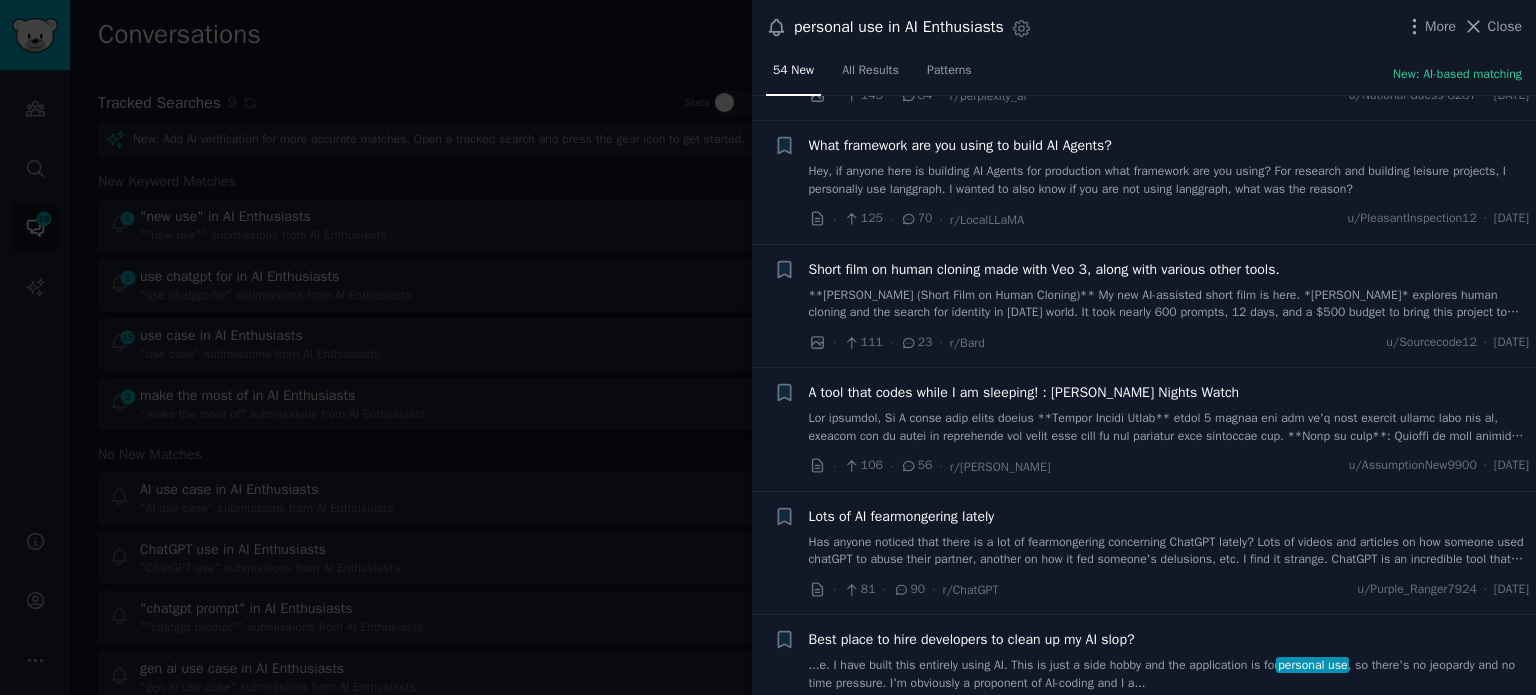 scroll, scrollTop: 600, scrollLeft: 0, axis: vertical 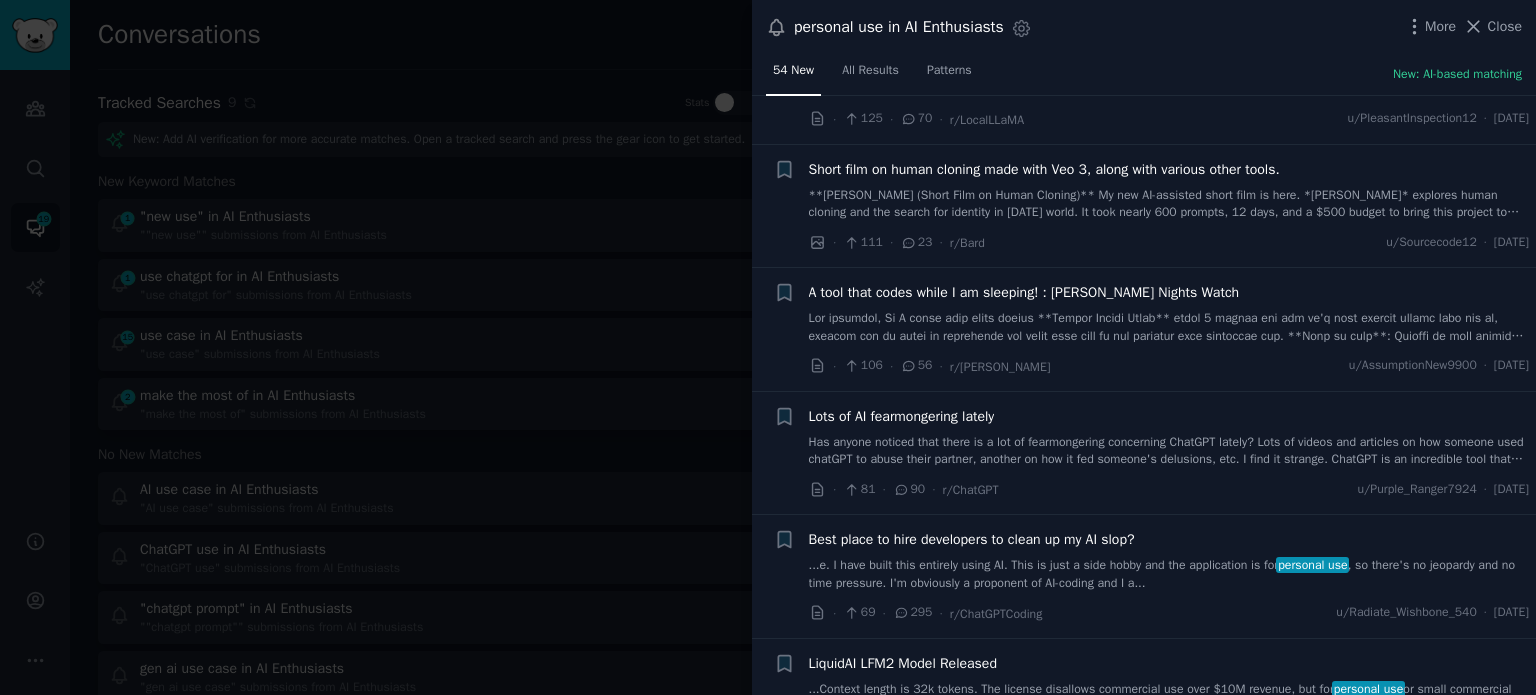 click at bounding box center [1169, 327] 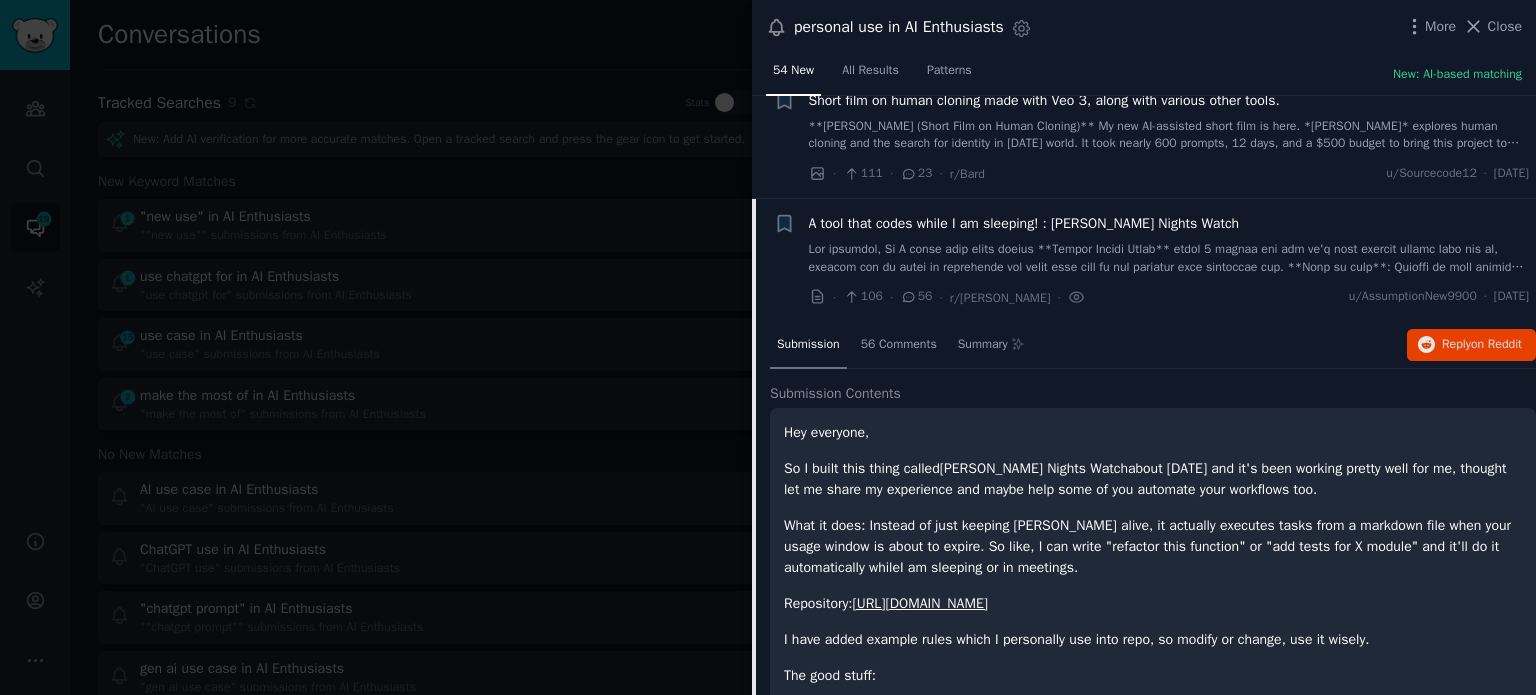 scroll, scrollTop: 671, scrollLeft: 0, axis: vertical 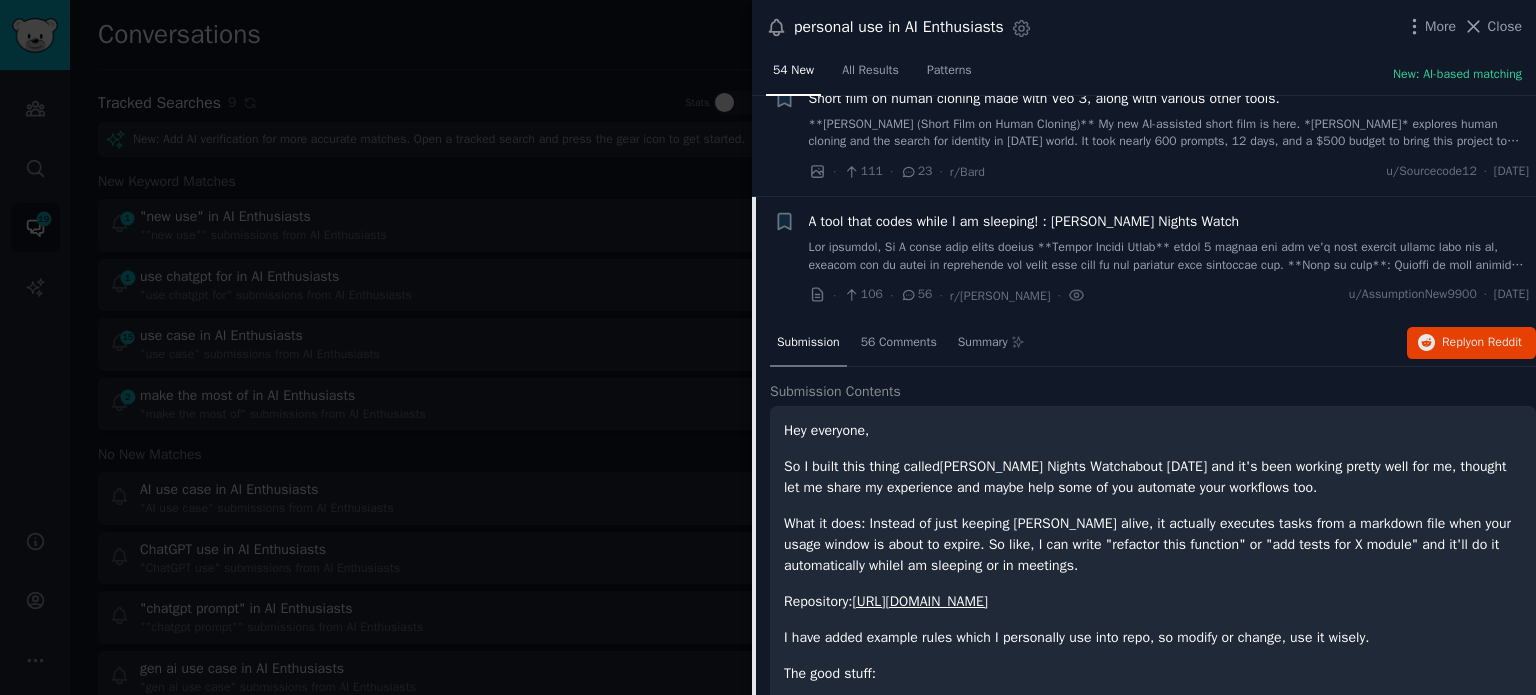 click on "Hey everyone," at bounding box center (1153, 430) 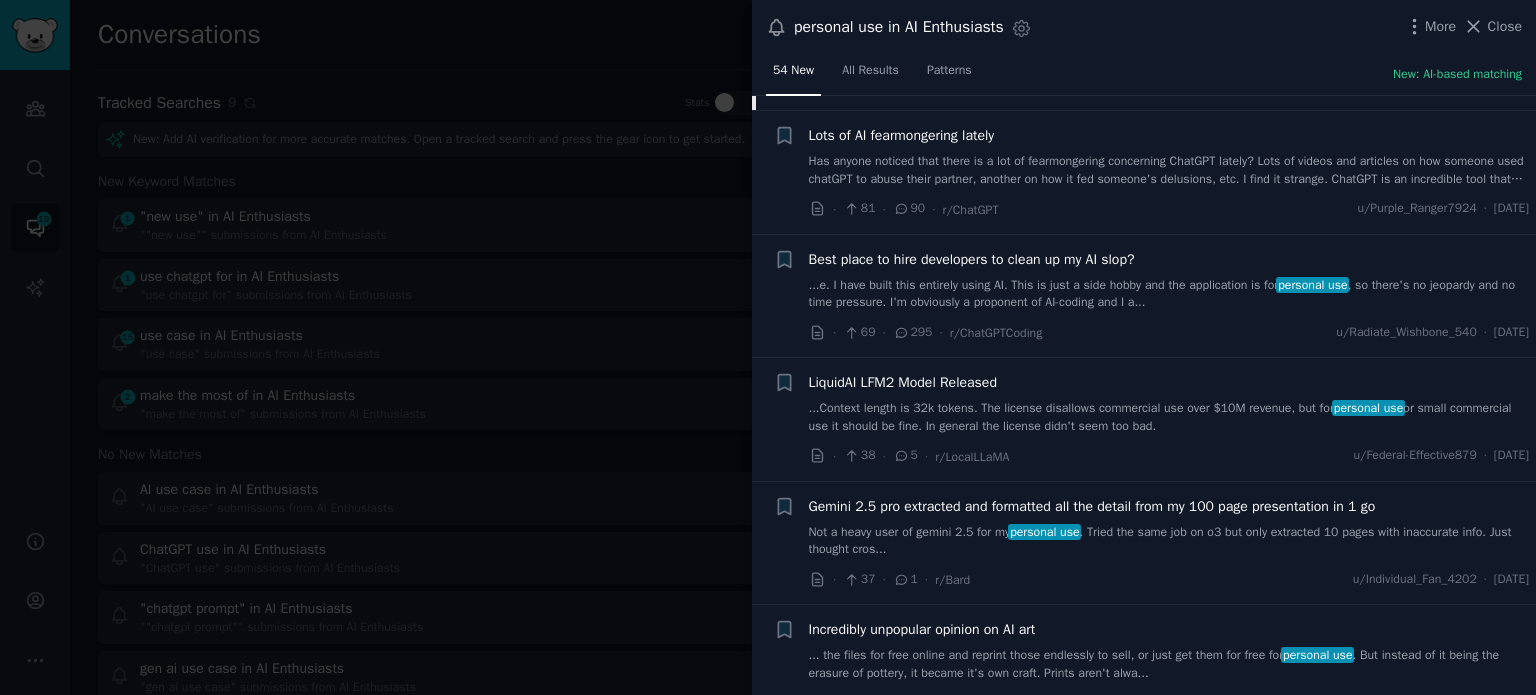 scroll, scrollTop: 2571, scrollLeft: 0, axis: vertical 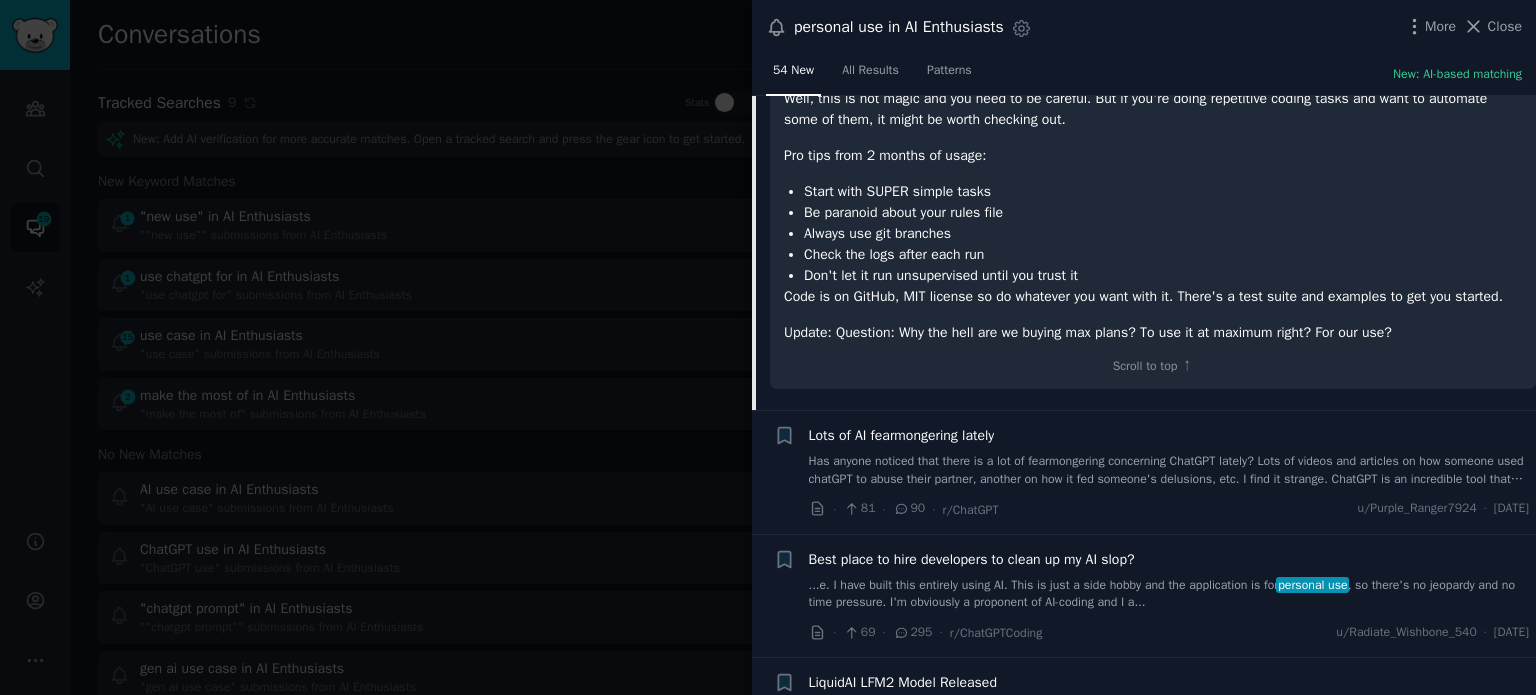 click on "Has anyone noticed that there is a lot of fearmongering concerning ChatGPT lately? Lots of videos and articles on how someone used chatGPT to abuse their partner, another on how it fed someone's delusions, etc. I find it strange. ChatGPT is an incredible tool that humans get to use. It's up to the person using it to k ow how to go about it. It's not chatGPT's fault that you have no critical skills. That's on you." at bounding box center (1169, 470) 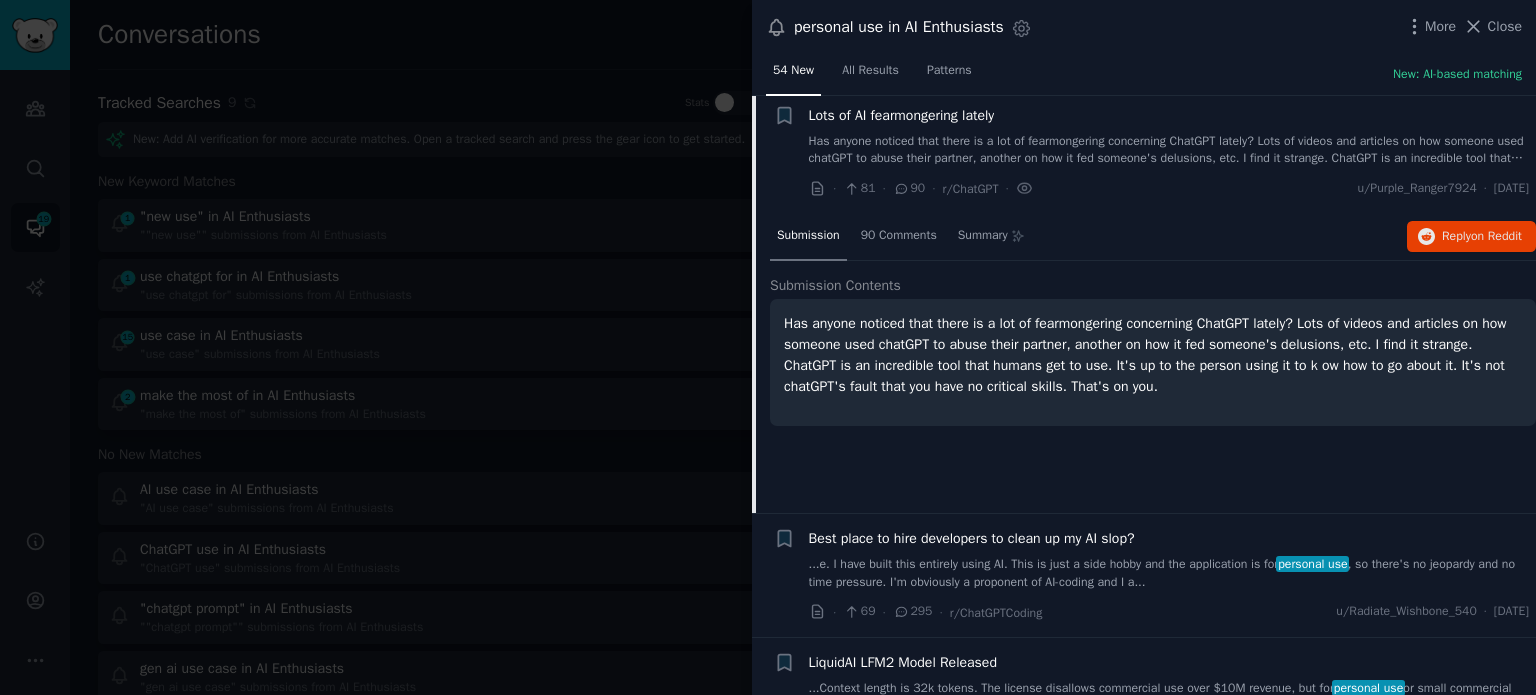 scroll, scrollTop: 894, scrollLeft: 0, axis: vertical 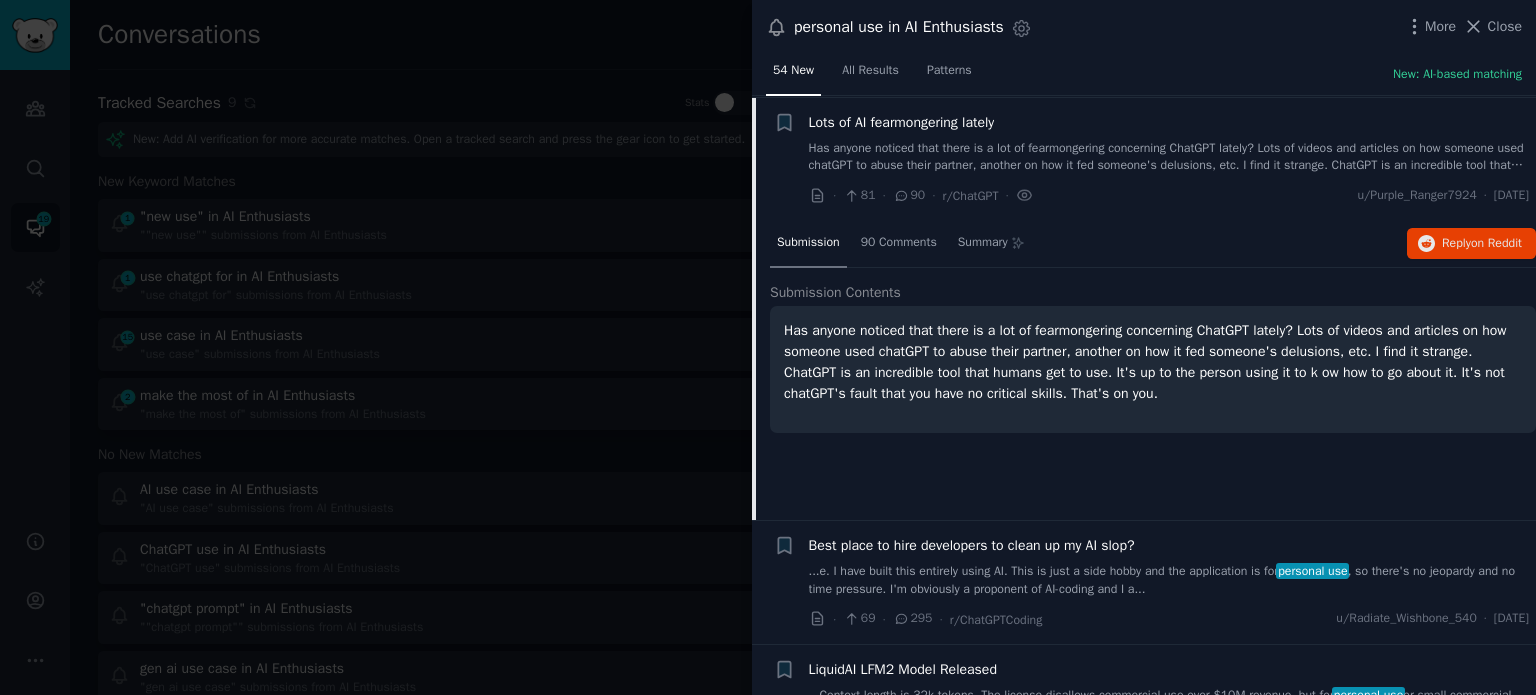 click on "Has anyone noticed that there is a lot of fearmongering concerning ChatGPT lately? Lots of videos and articles on how someone used chatGPT to abuse their partner, another on how it fed someone's delusions, etc. I find it strange. ChatGPT is an incredible tool that humans get to use. It's up to the person using it to k ow how to go about it. It's not chatGPT's fault that you have no critical skills. That's on you." at bounding box center (1153, 362) 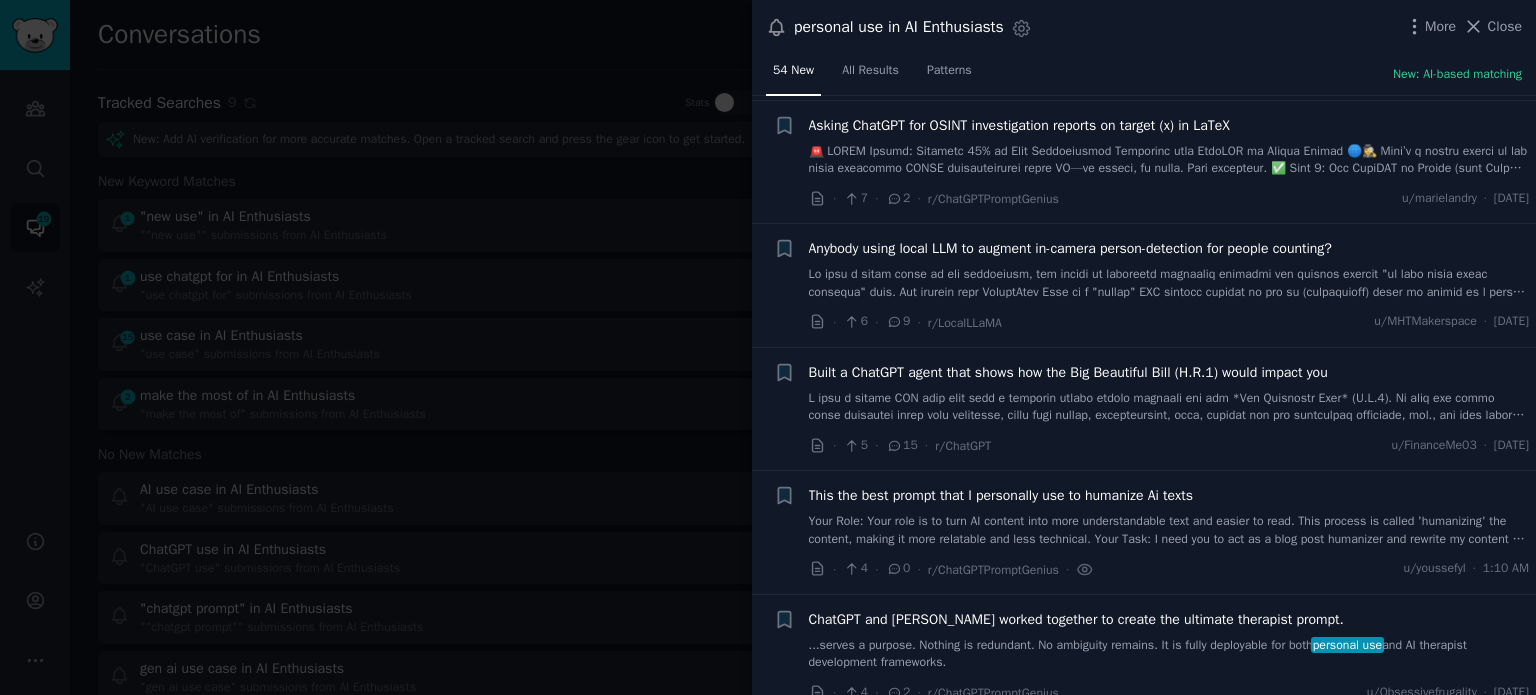 scroll, scrollTop: 2494, scrollLeft: 0, axis: vertical 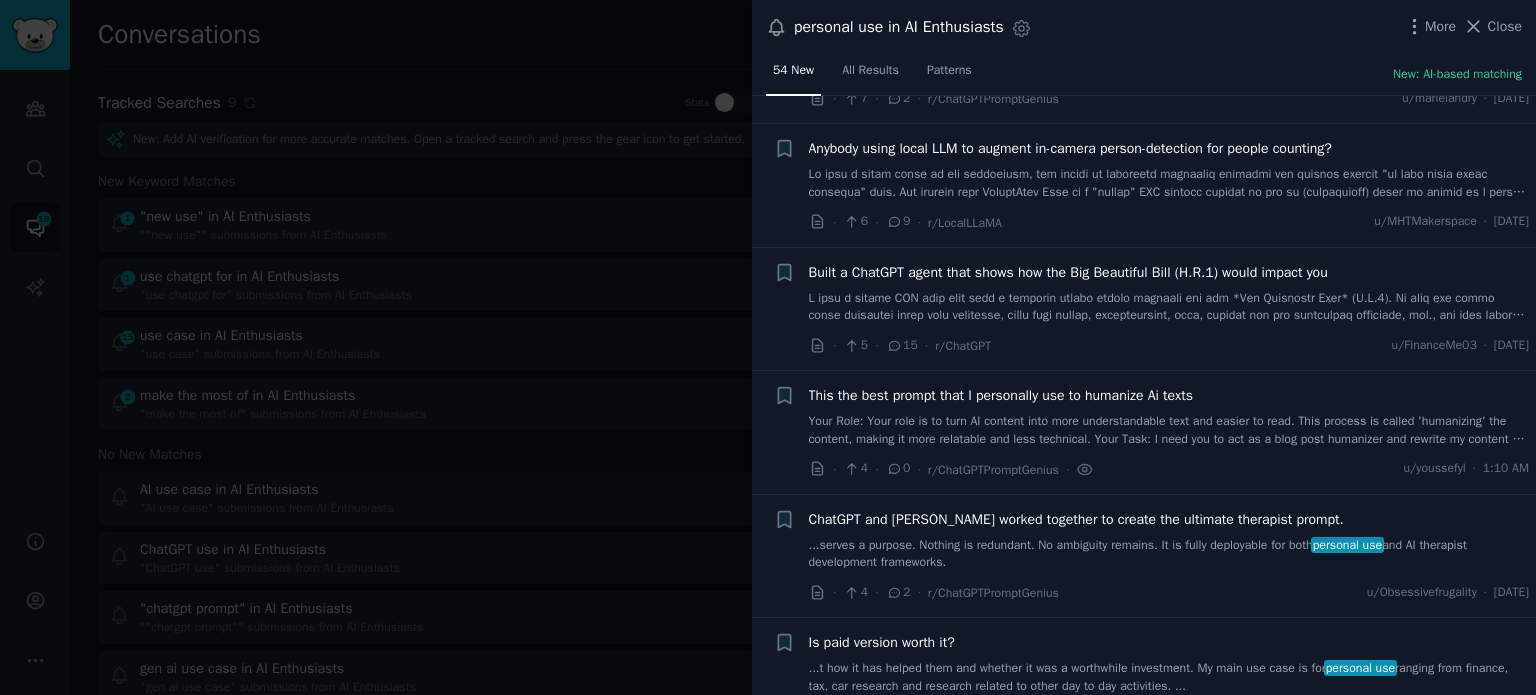 drag, startPoint x: 1044, startPoint y: 272, endPoint x: 1017, endPoint y: 264, distance: 28.160255 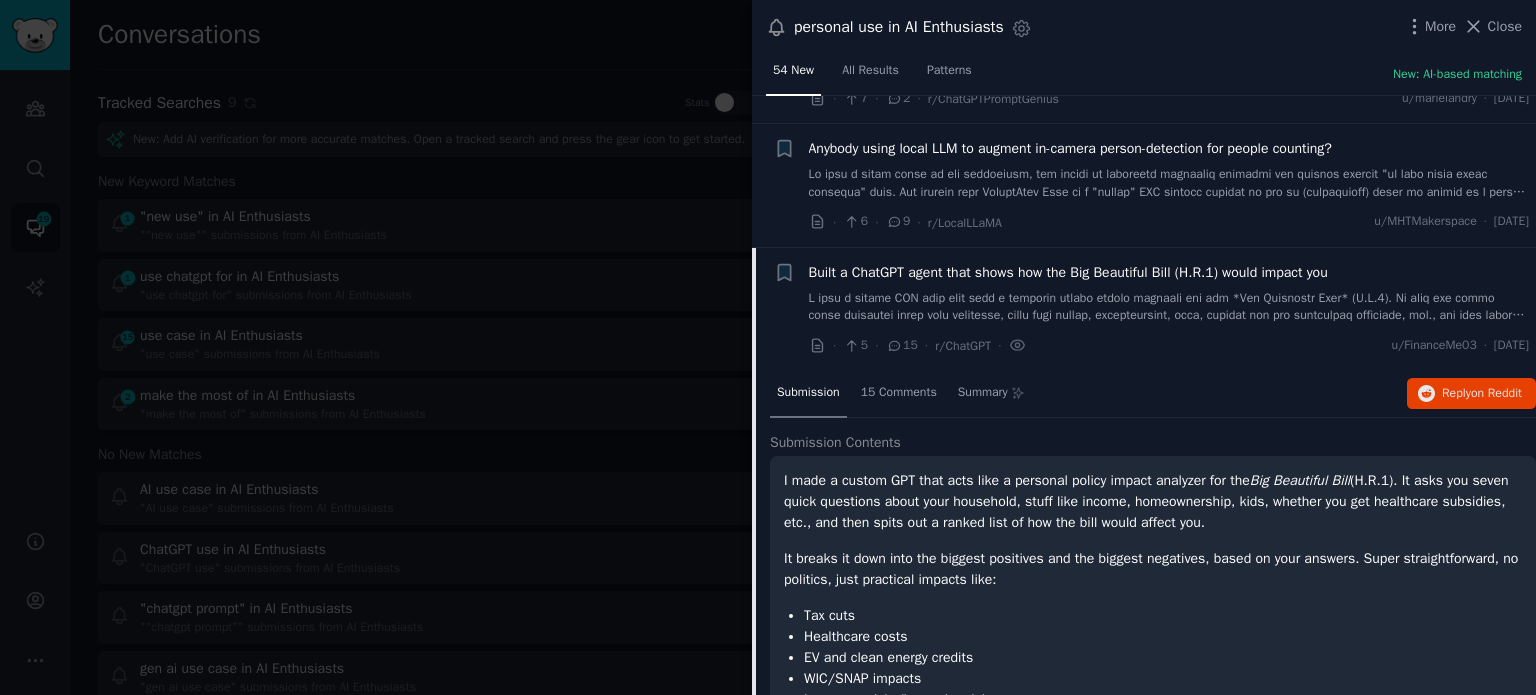 scroll, scrollTop: 2620, scrollLeft: 0, axis: vertical 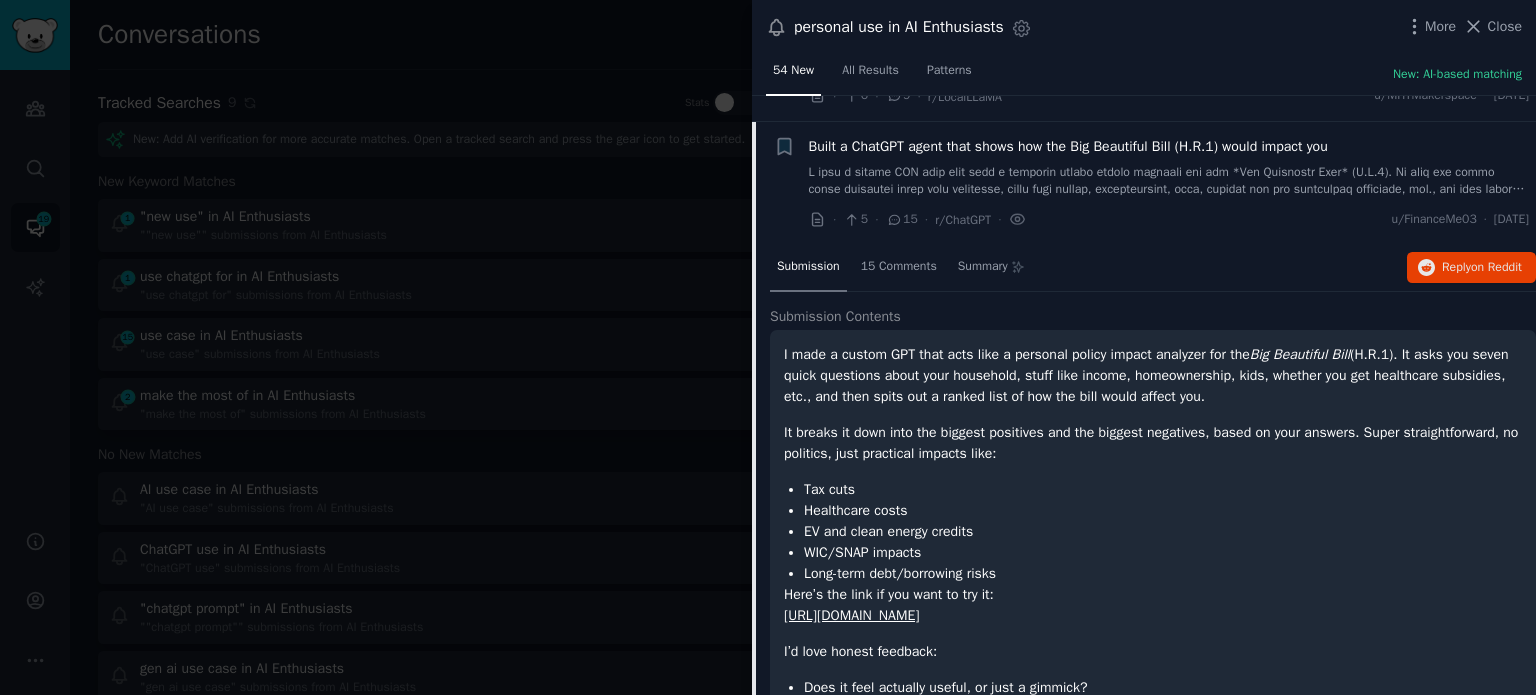 click on "Submission Contents" at bounding box center (835, 316) 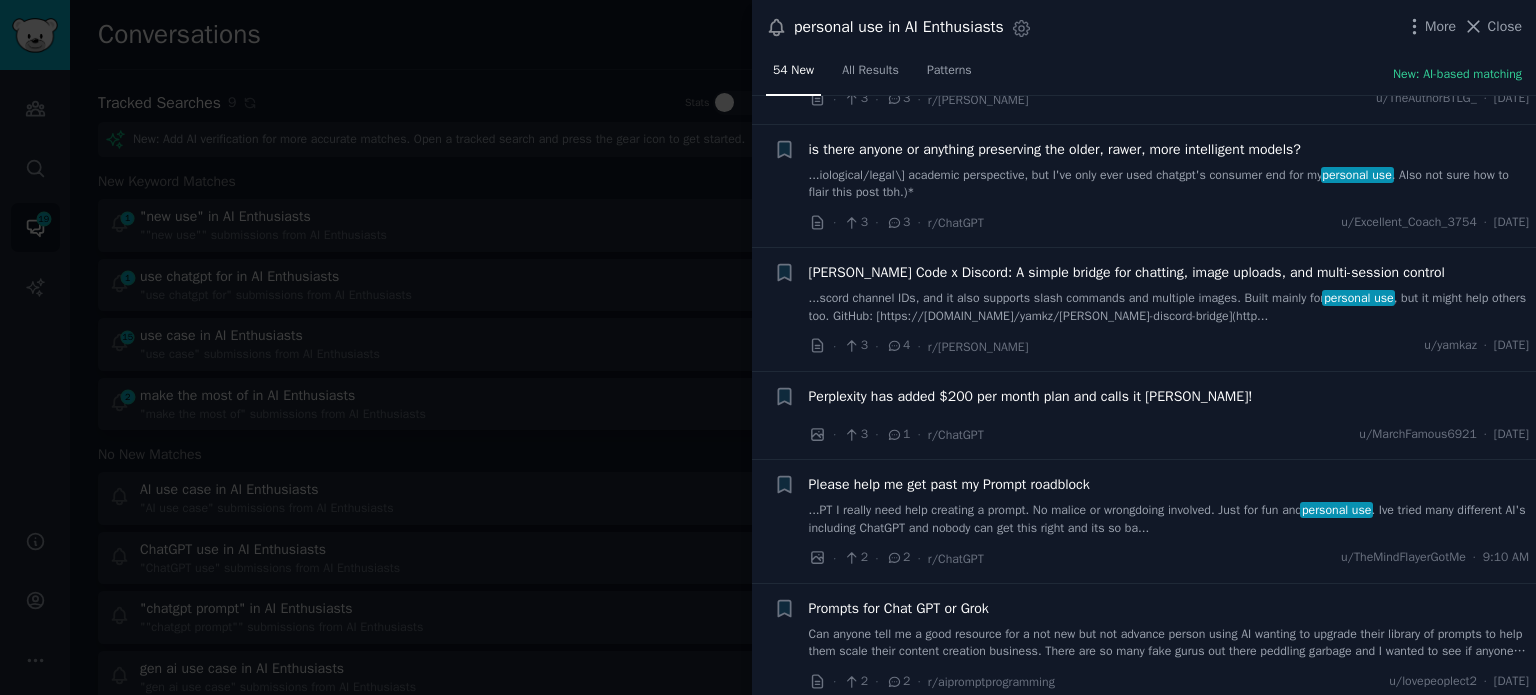 scroll, scrollTop: 3920, scrollLeft: 0, axis: vertical 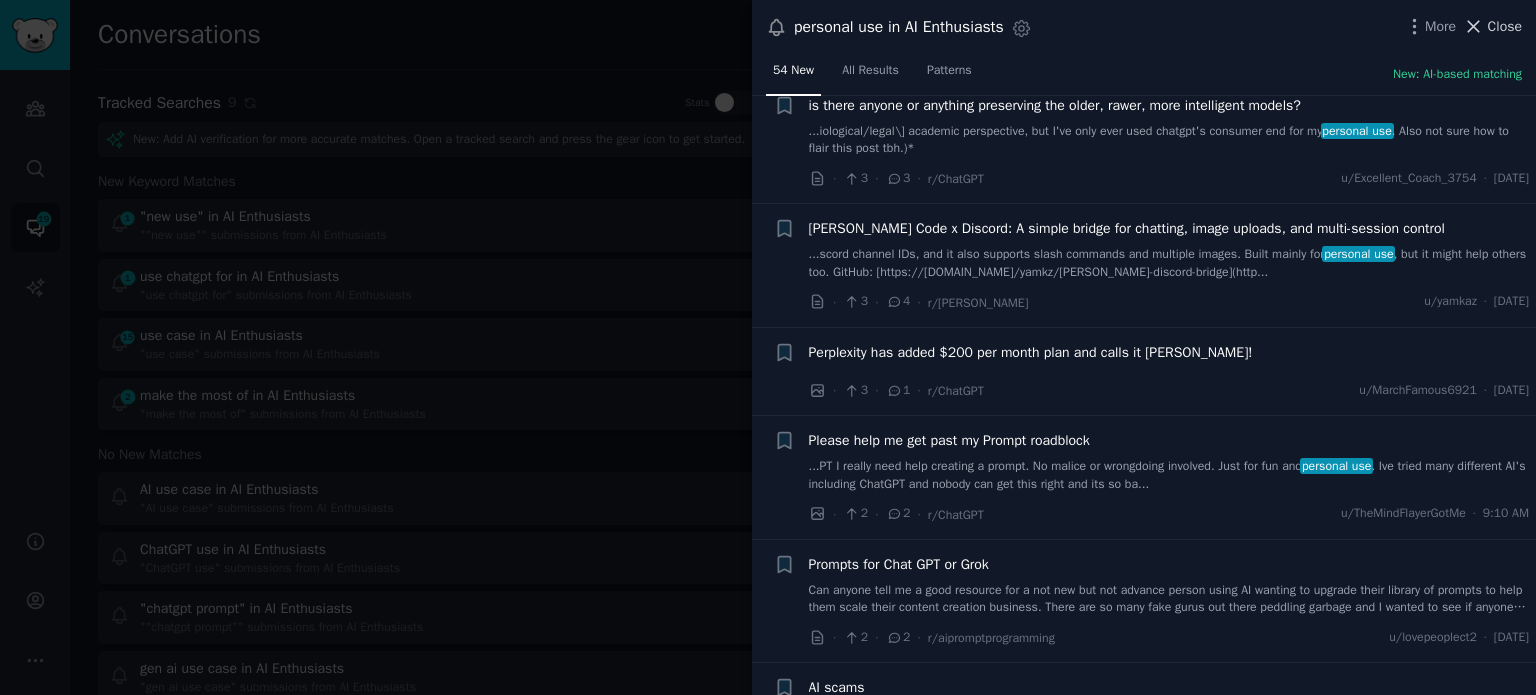 click on "Close" at bounding box center [1505, 26] 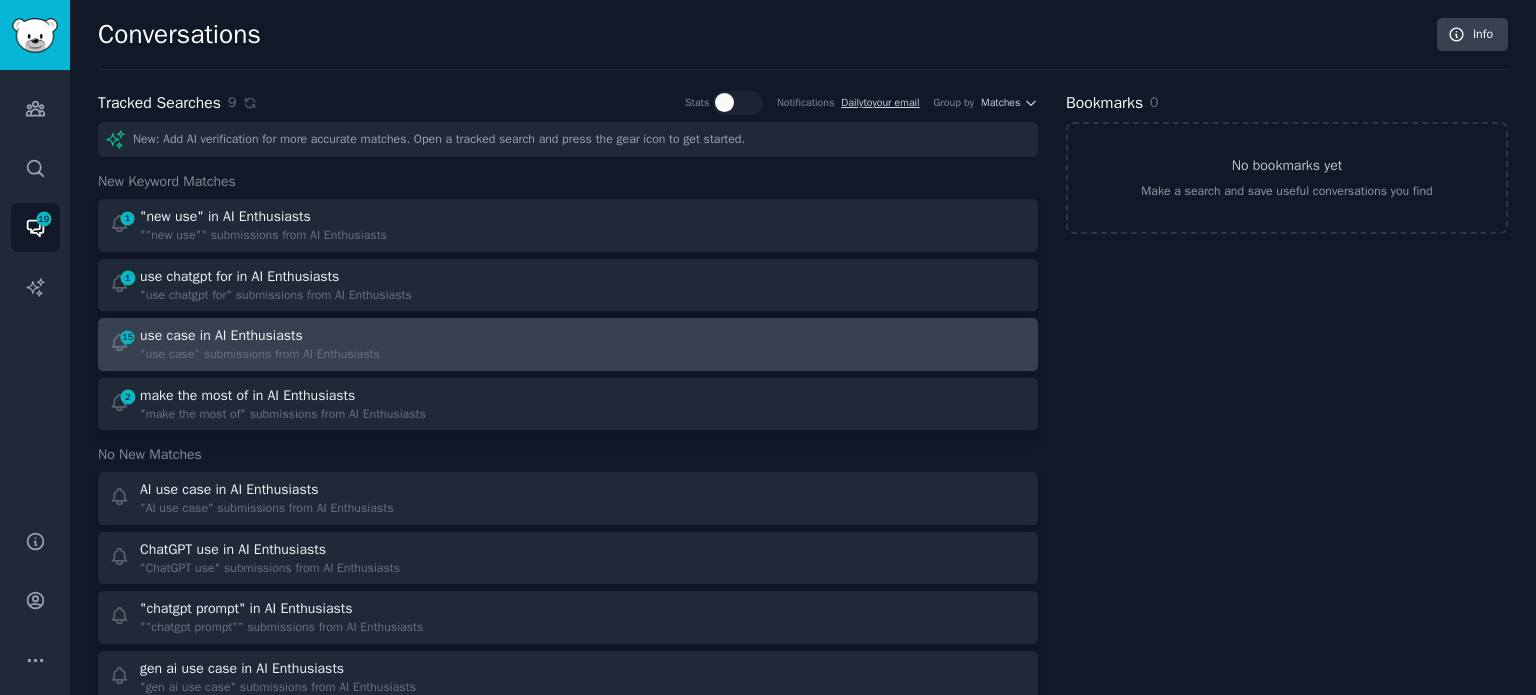click on "use case in AI Enthusiasts" at bounding box center (260, 335) 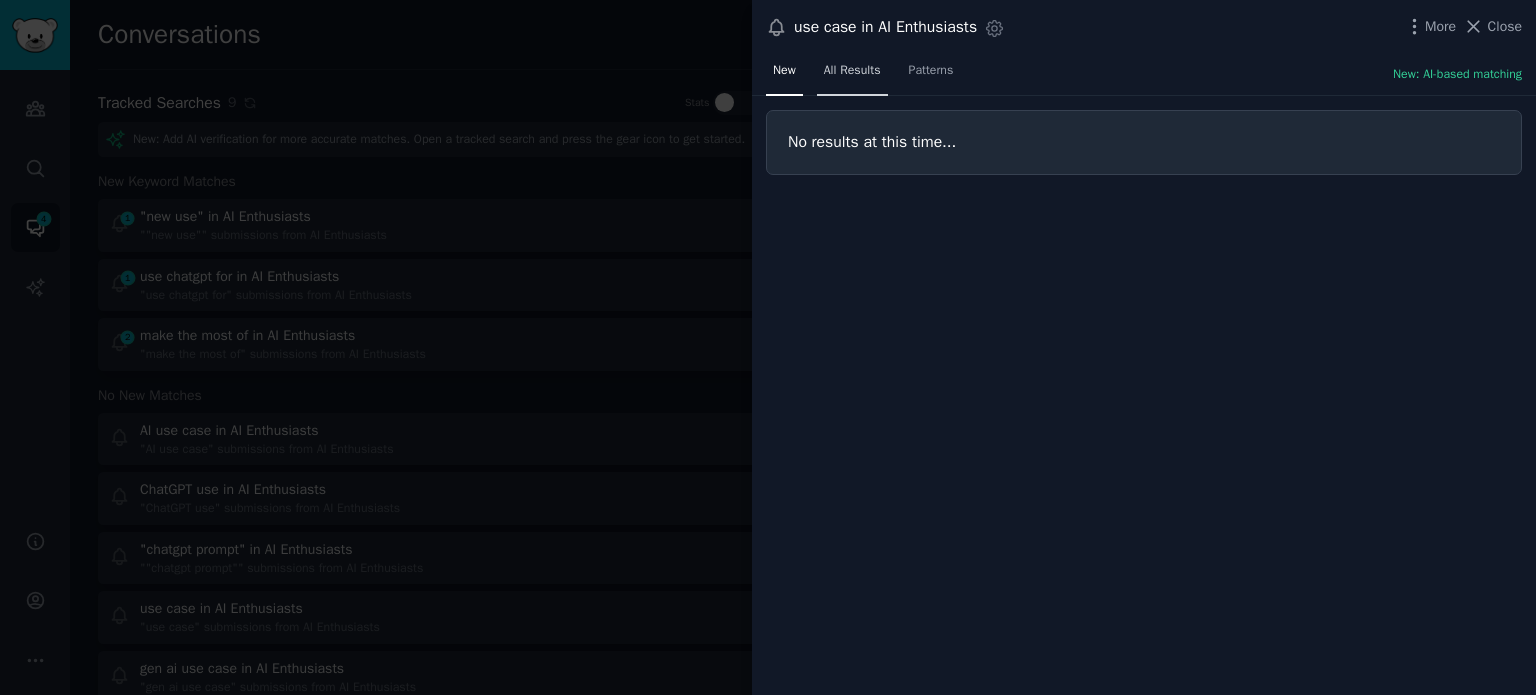 click on "All Results" at bounding box center (852, 71) 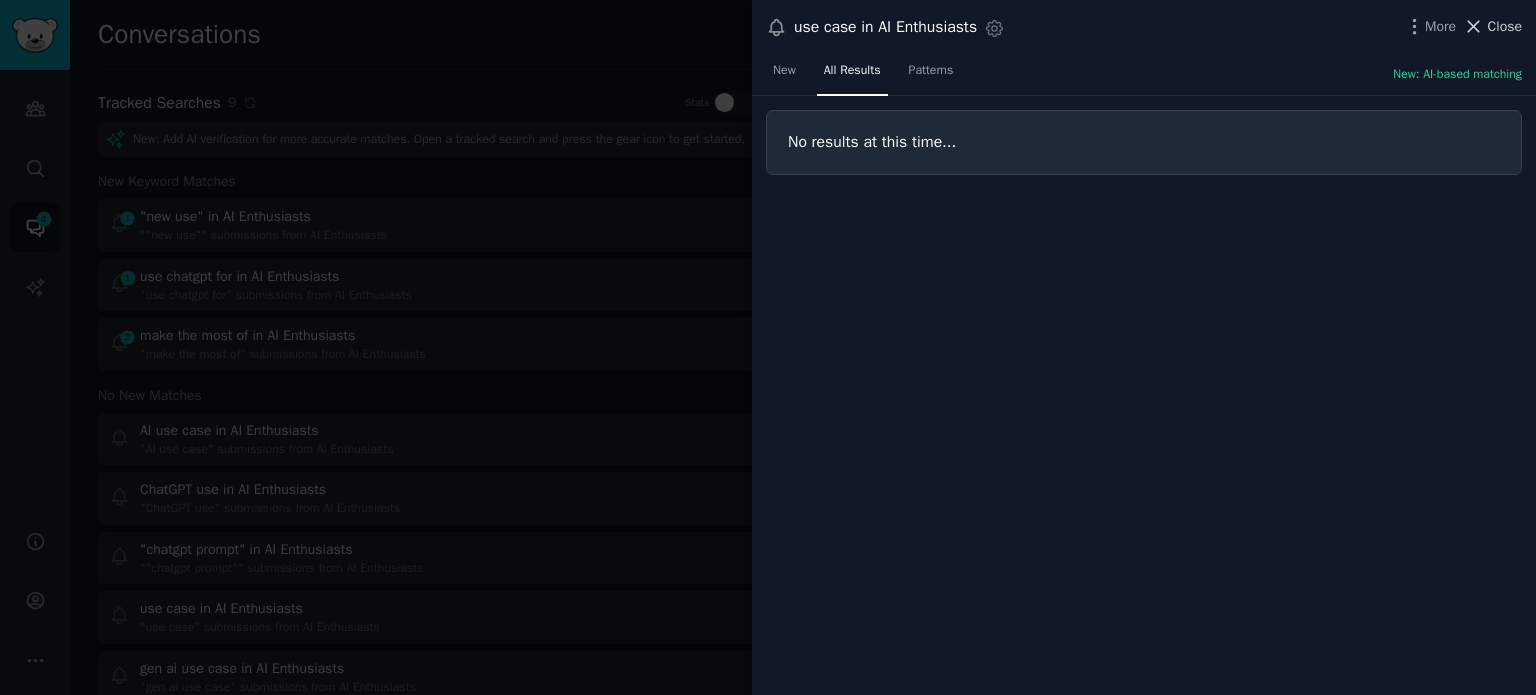 click on "Close" at bounding box center [1505, 26] 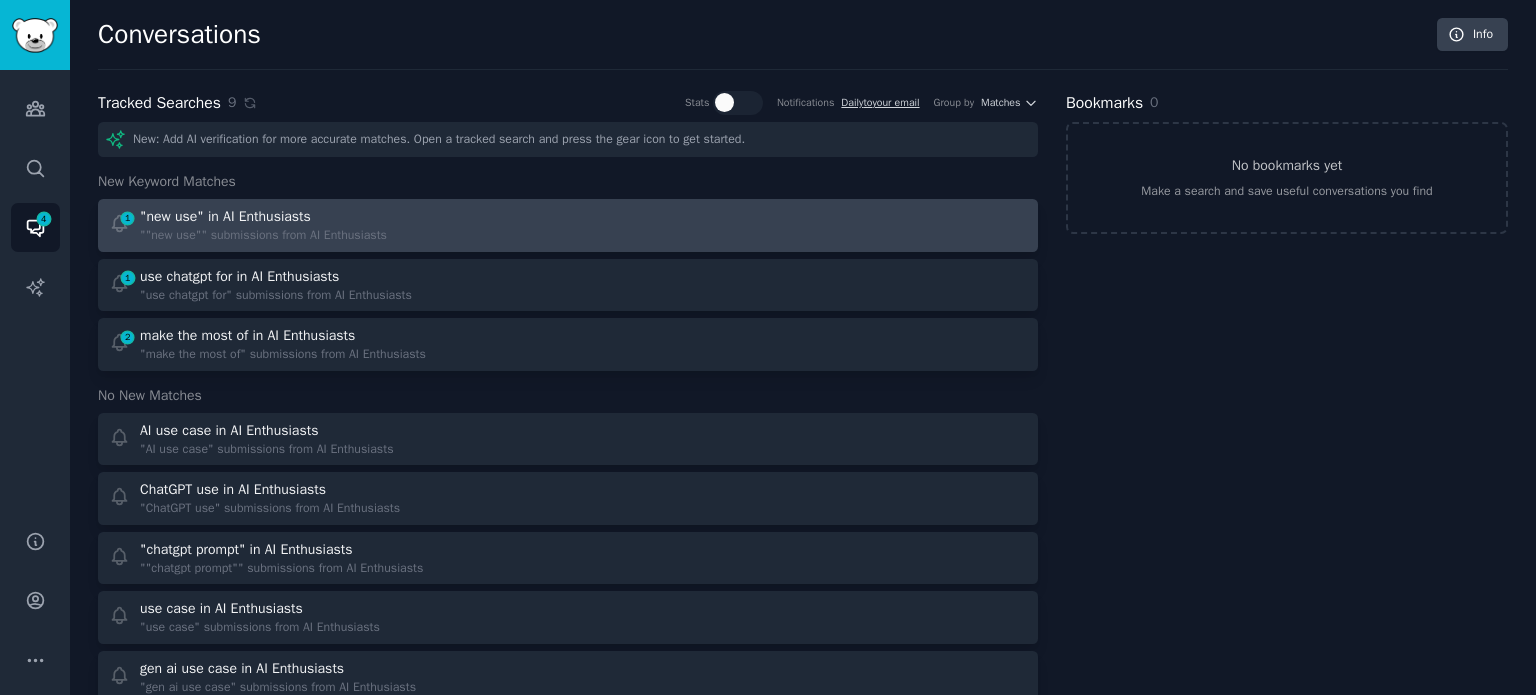 click on ""new use" in AI Enthusiasts" at bounding box center [225, 216] 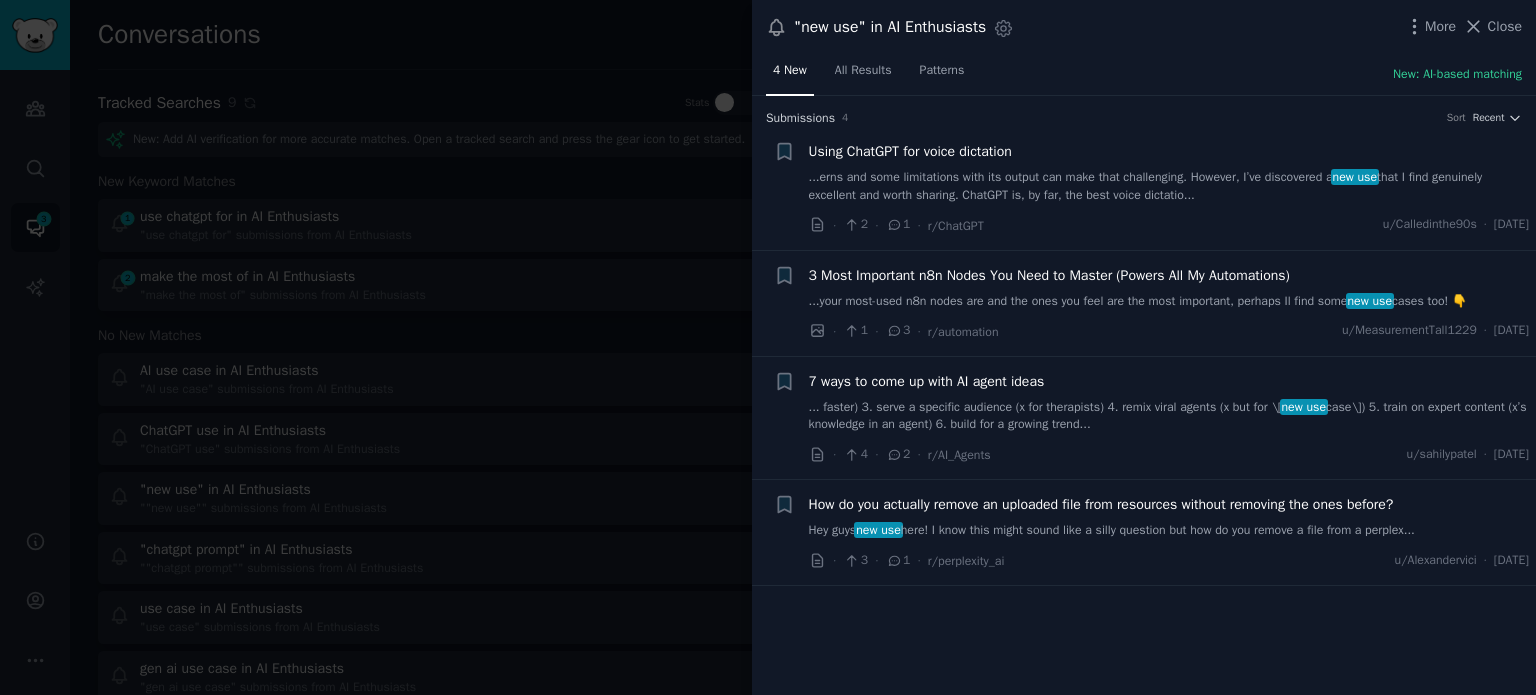 click on "...erns and some limitations with its output can make that challenging. However, I’ve discovered a  new use  that I find genuinely excellent and worth sharing.
ChatGPT is, by far, the best voice dictatio..." at bounding box center [1169, 186] 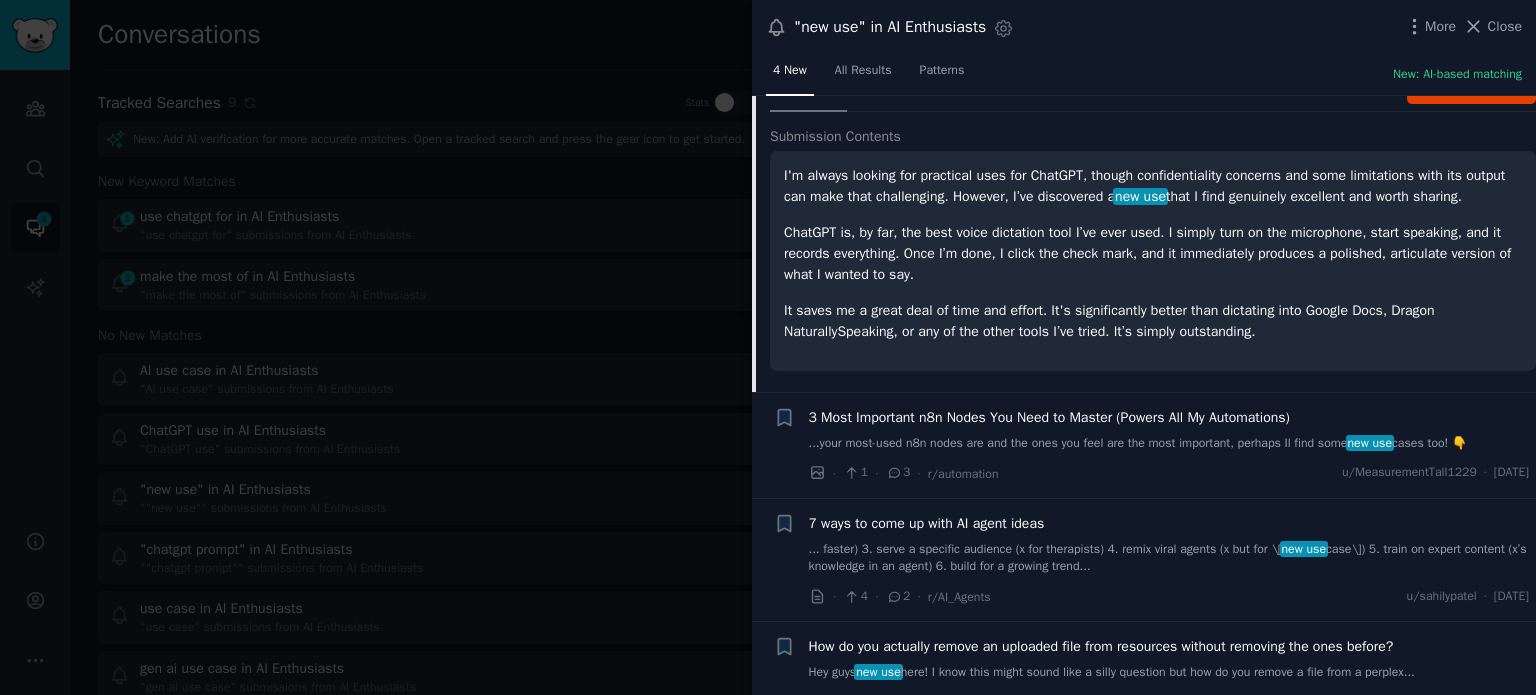 scroll, scrollTop: 214, scrollLeft: 0, axis: vertical 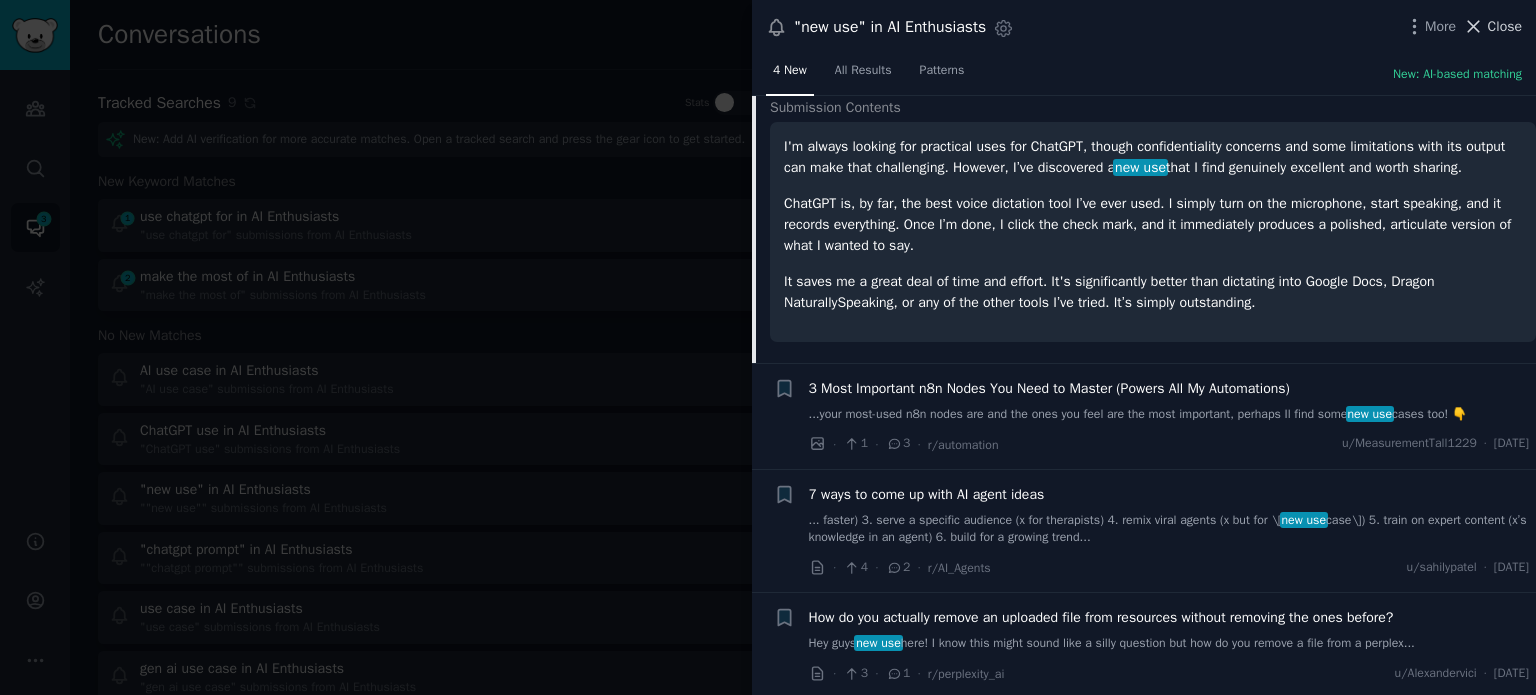 click on "Close" at bounding box center [1492, 26] 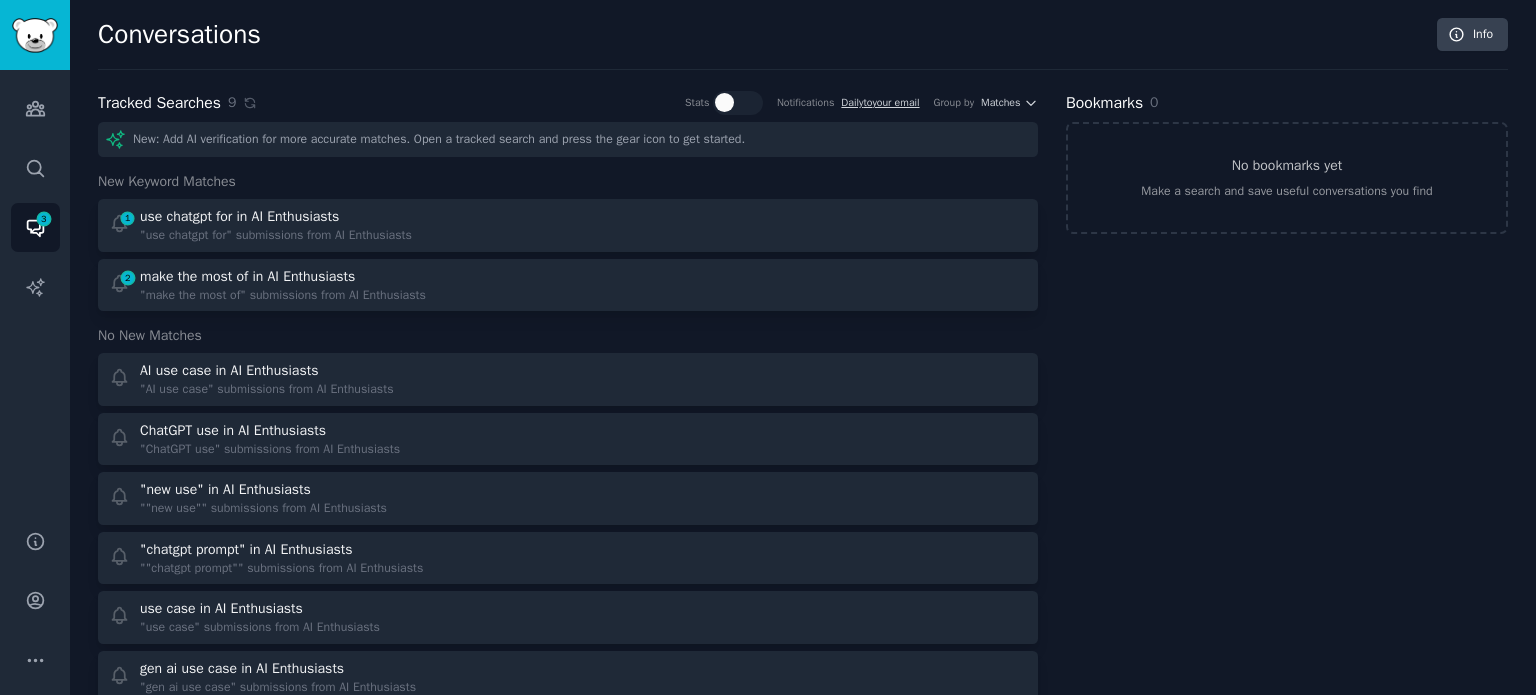 click on "New: Add AI verification for more accurate matches. Open a tracked search and press the gear icon to get started." at bounding box center [568, 139] 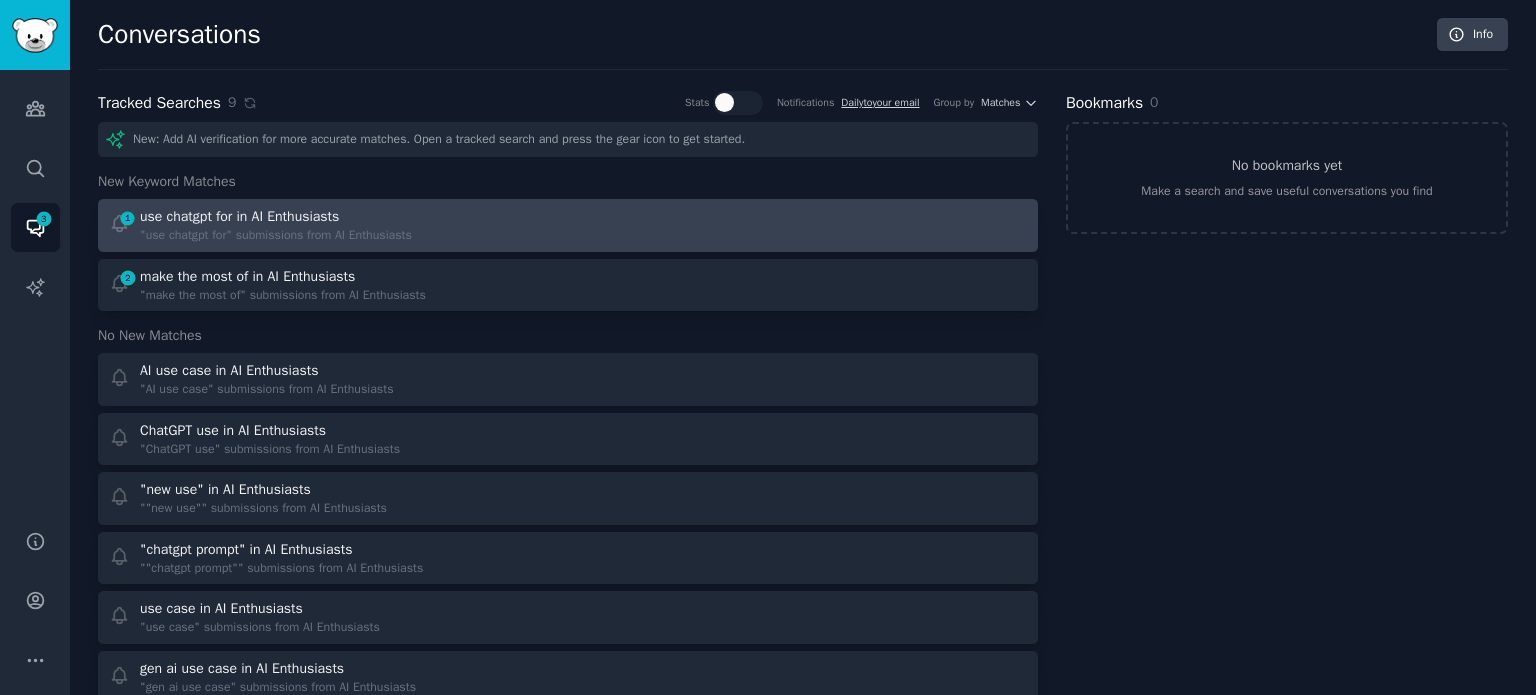 click on ""use chatgpt for" submissions from AI Enthusiasts" at bounding box center (276, 236) 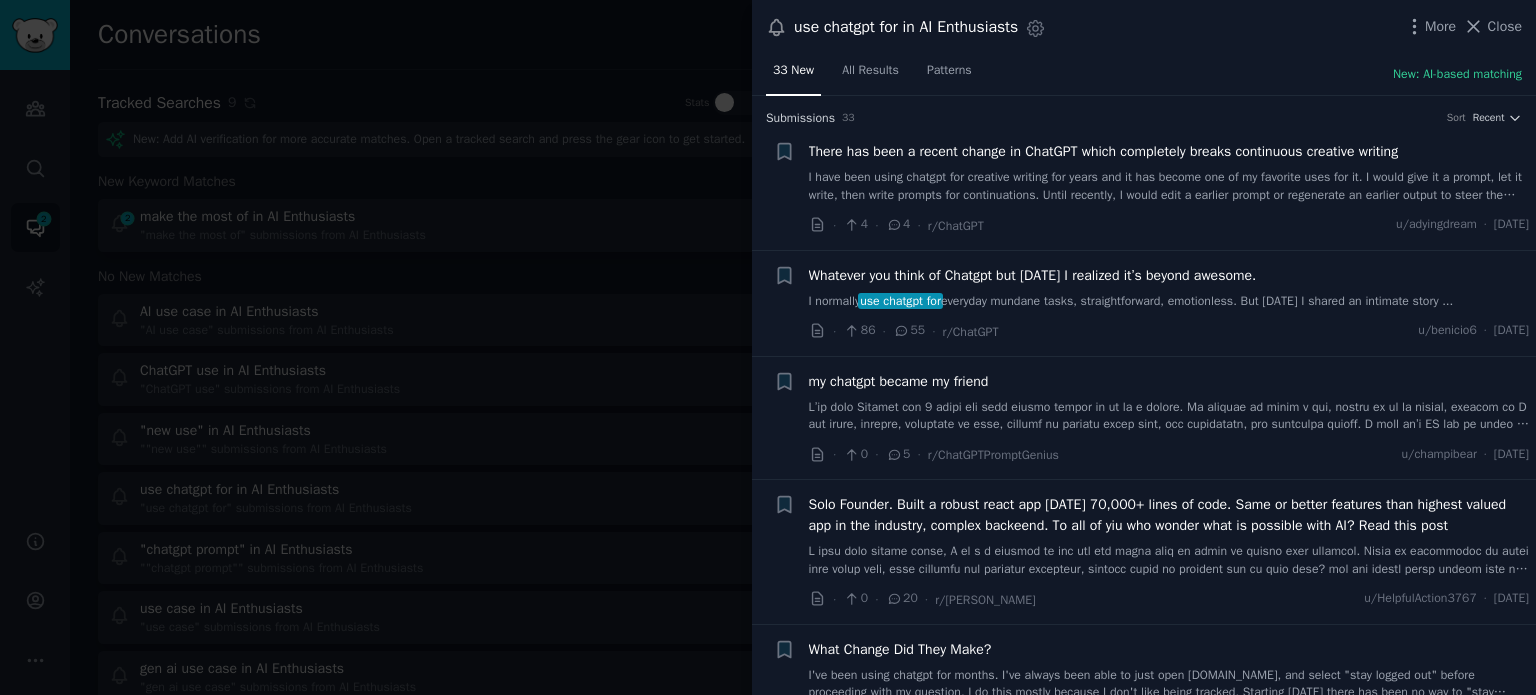 click on "I normally  use chatgpt for  everyday mundane tasks, straightforward, emotionless. But [DATE] I shared an intimate story ..." at bounding box center [1169, 302] 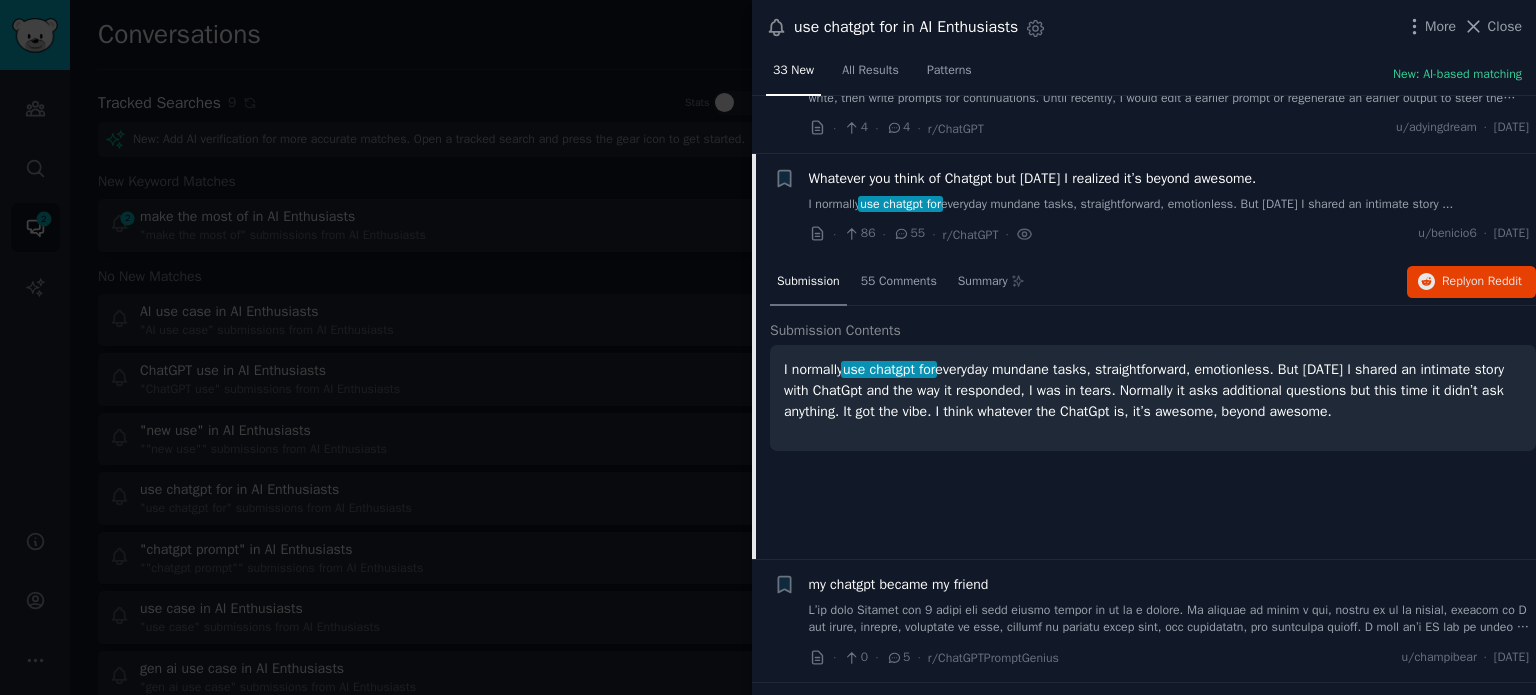 scroll, scrollTop: 155, scrollLeft: 0, axis: vertical 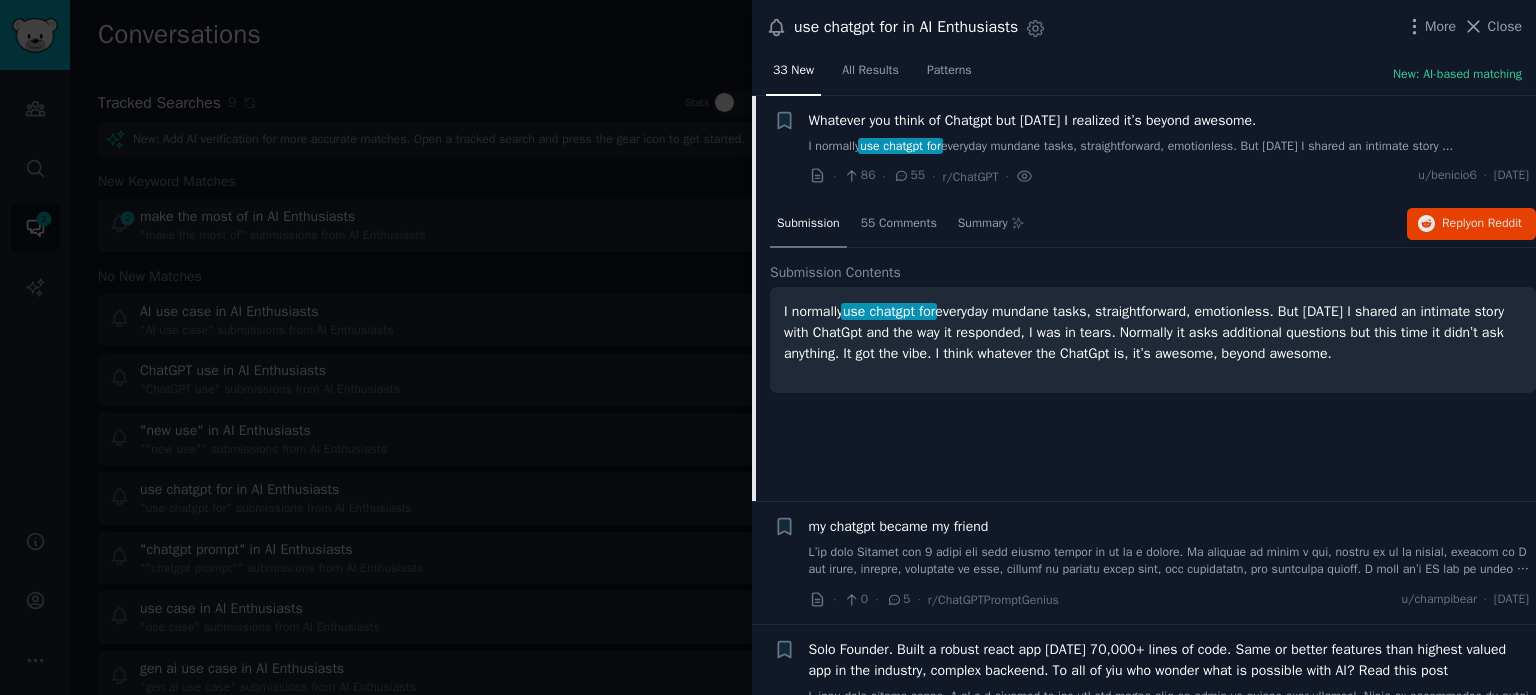 click on "I normally  use chatgpt for  everyday mundane tasks, straightforward, emotionless. But [DATE] I shared an intimate story with ChatGpt and the way it responded, I was in tears. Normally it asks additional questions but this time it didn’t ask anything. It got the vibe. I think whatever the ChatGpt is, it’s awesome, beyond awesome." at bounding box center (1153, 332) 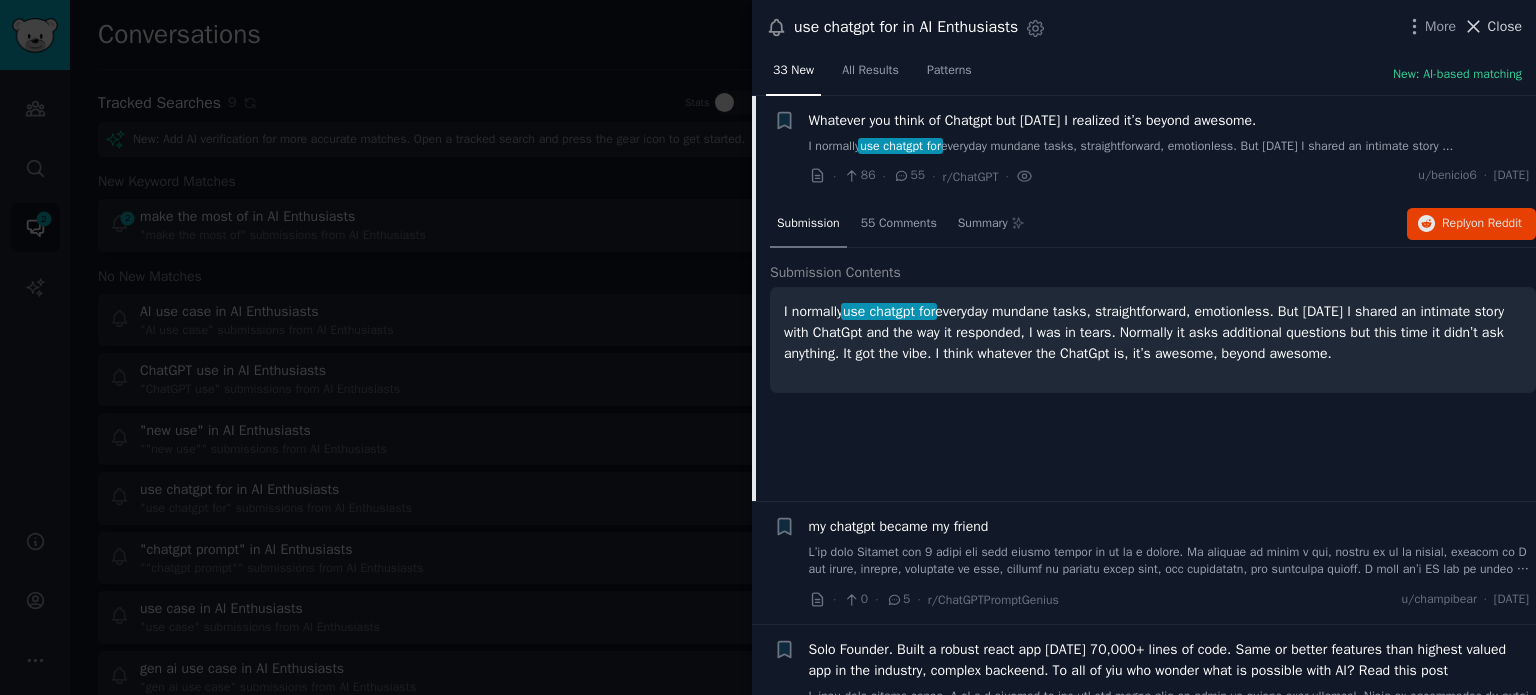 click on "Close" at bounding box center [1505, 26] 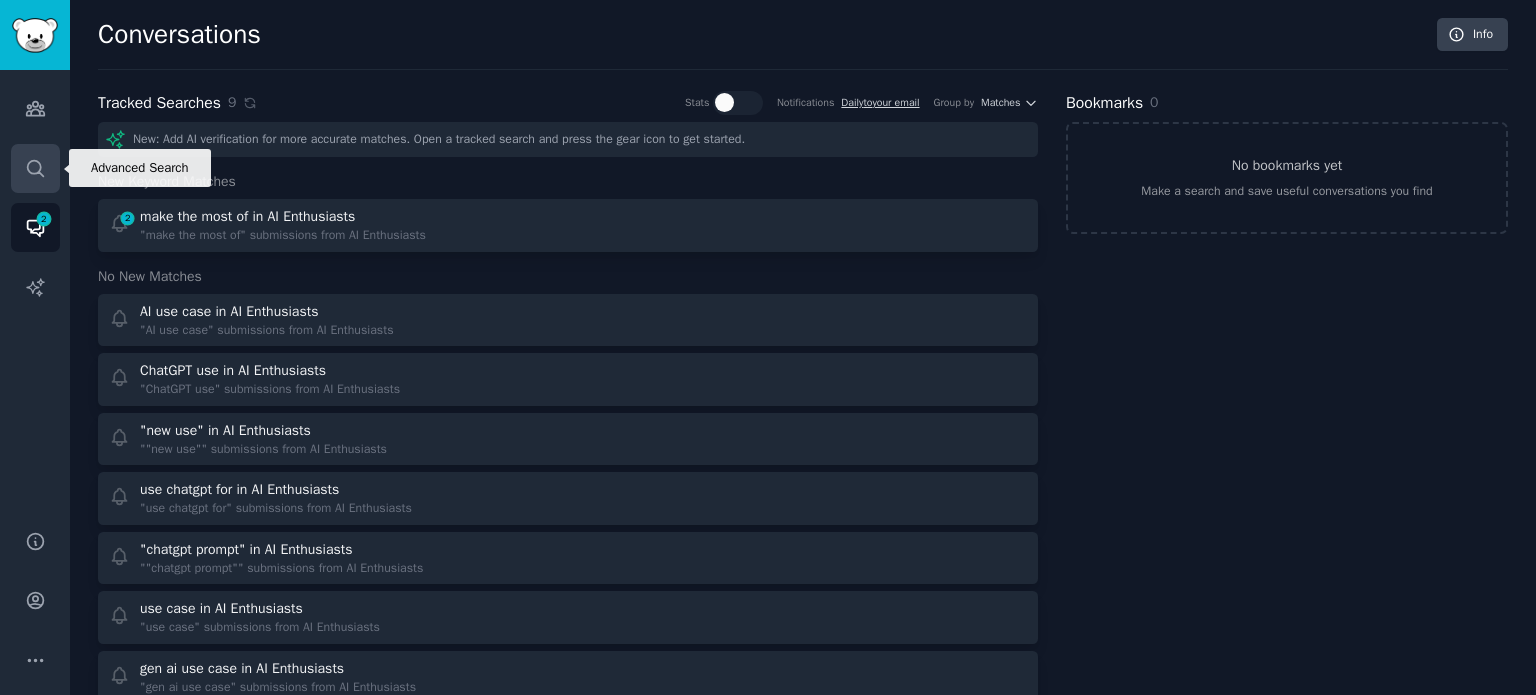 click on "Search" at bounding box center (35, 168) 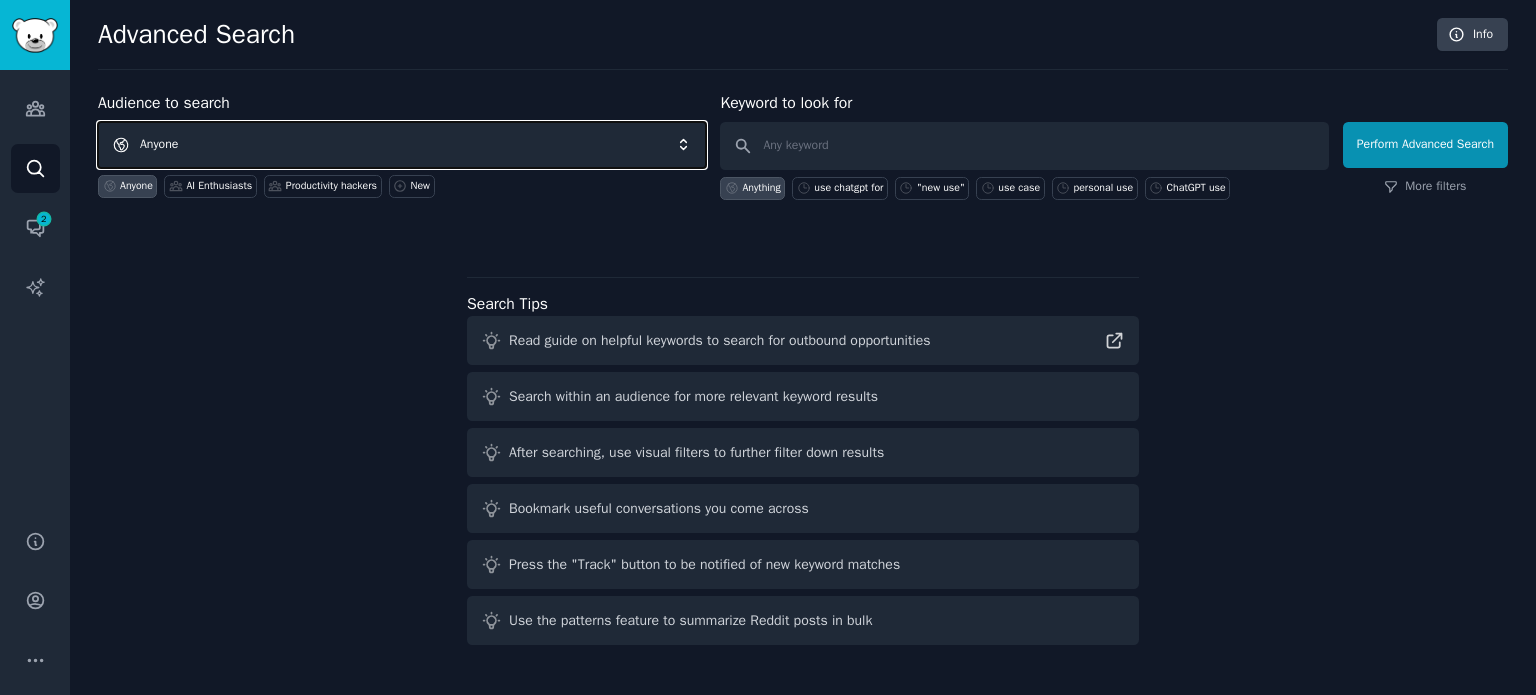 click on "Anyone" at bounding box center (402, 145) 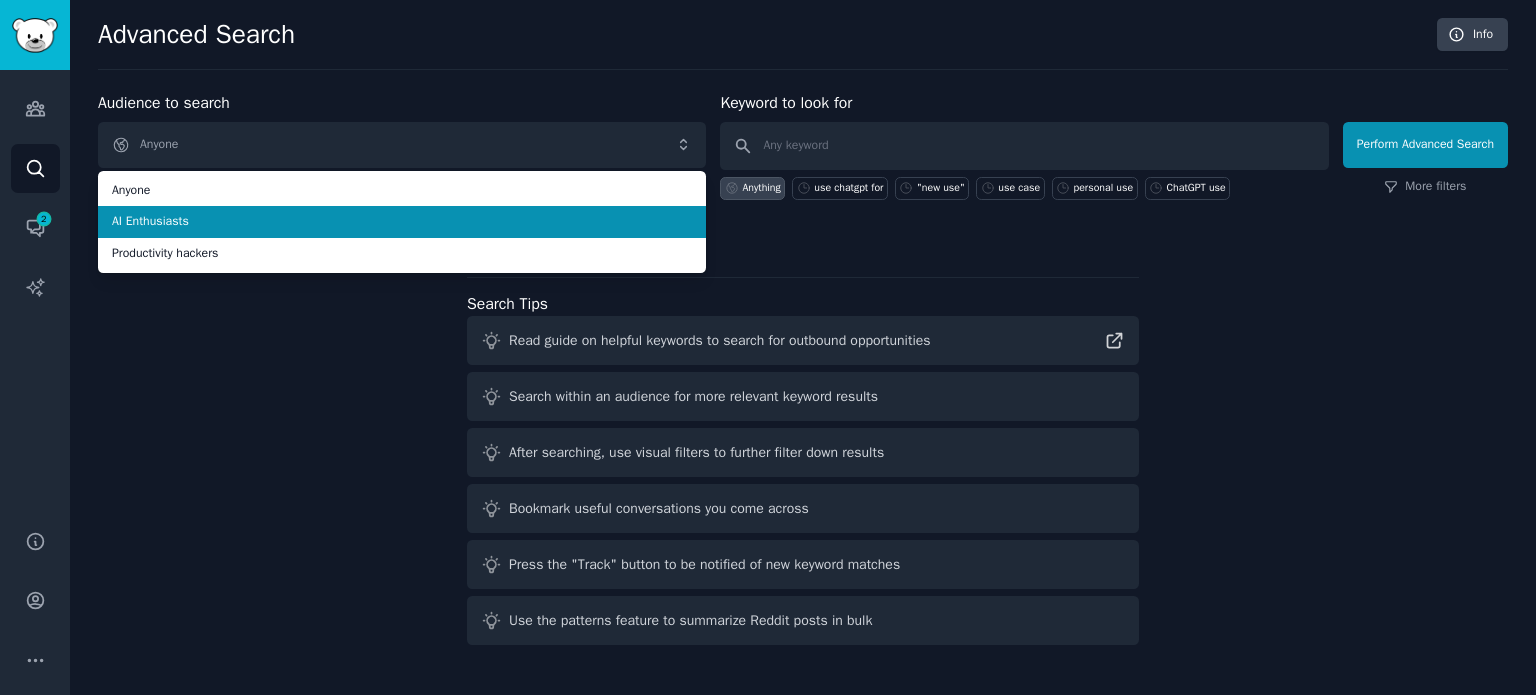 click on "AI Enthusiasts" at bounding box center [402, 222] 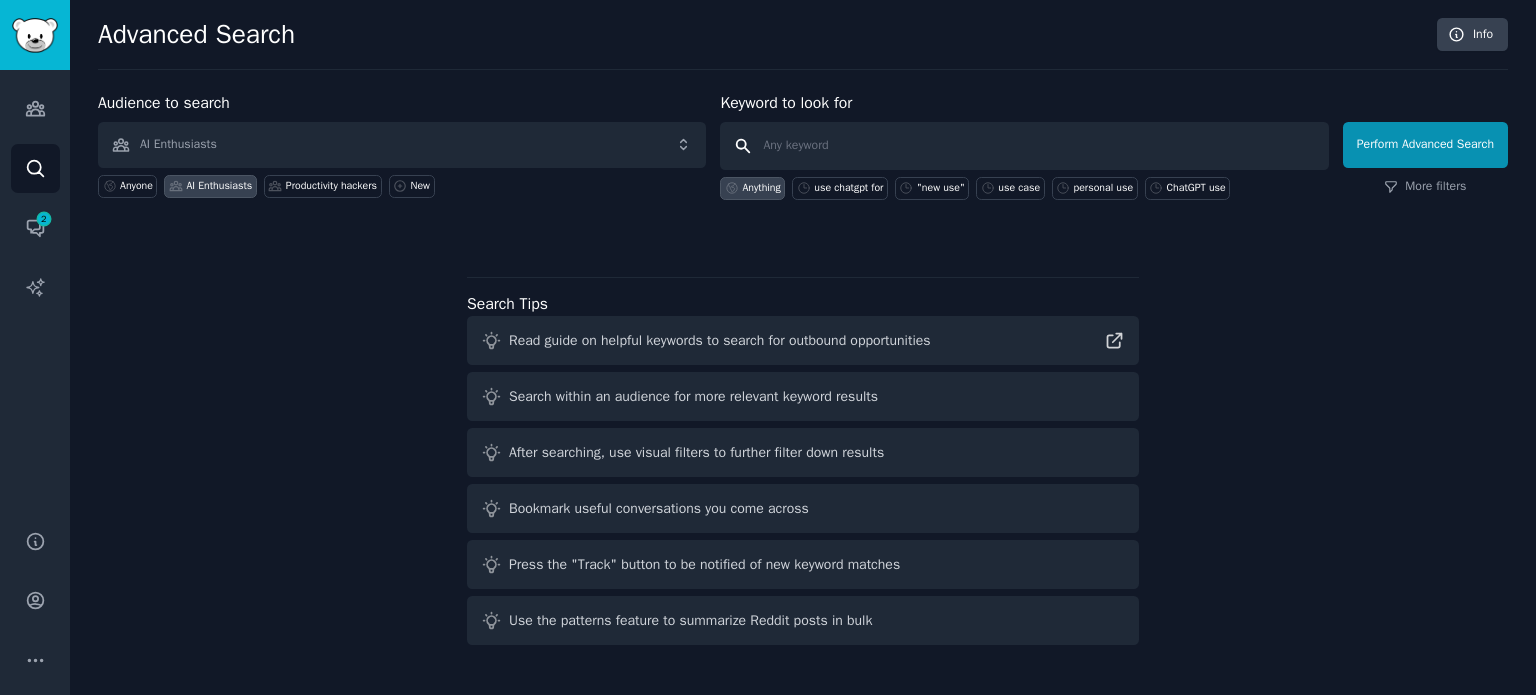 click at bounding box center [1024, 146] 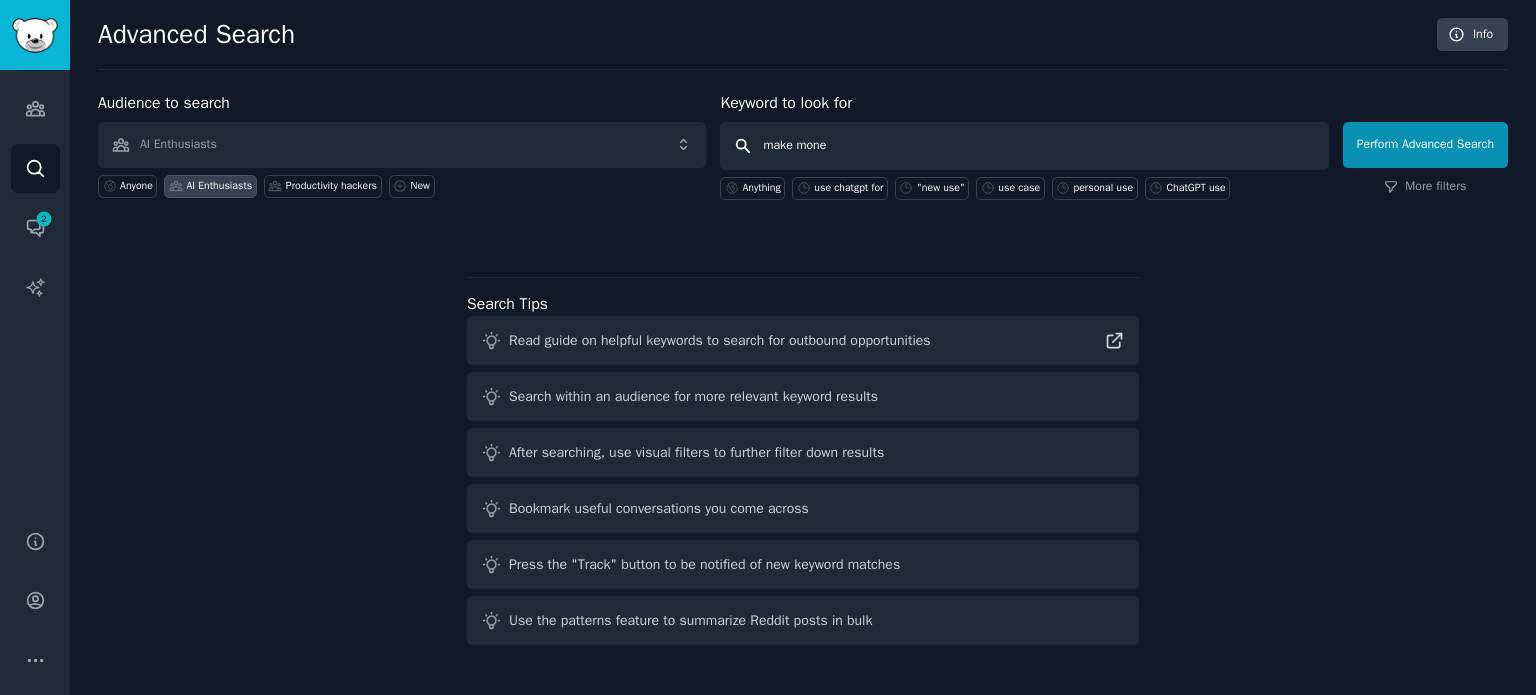type on "make money" 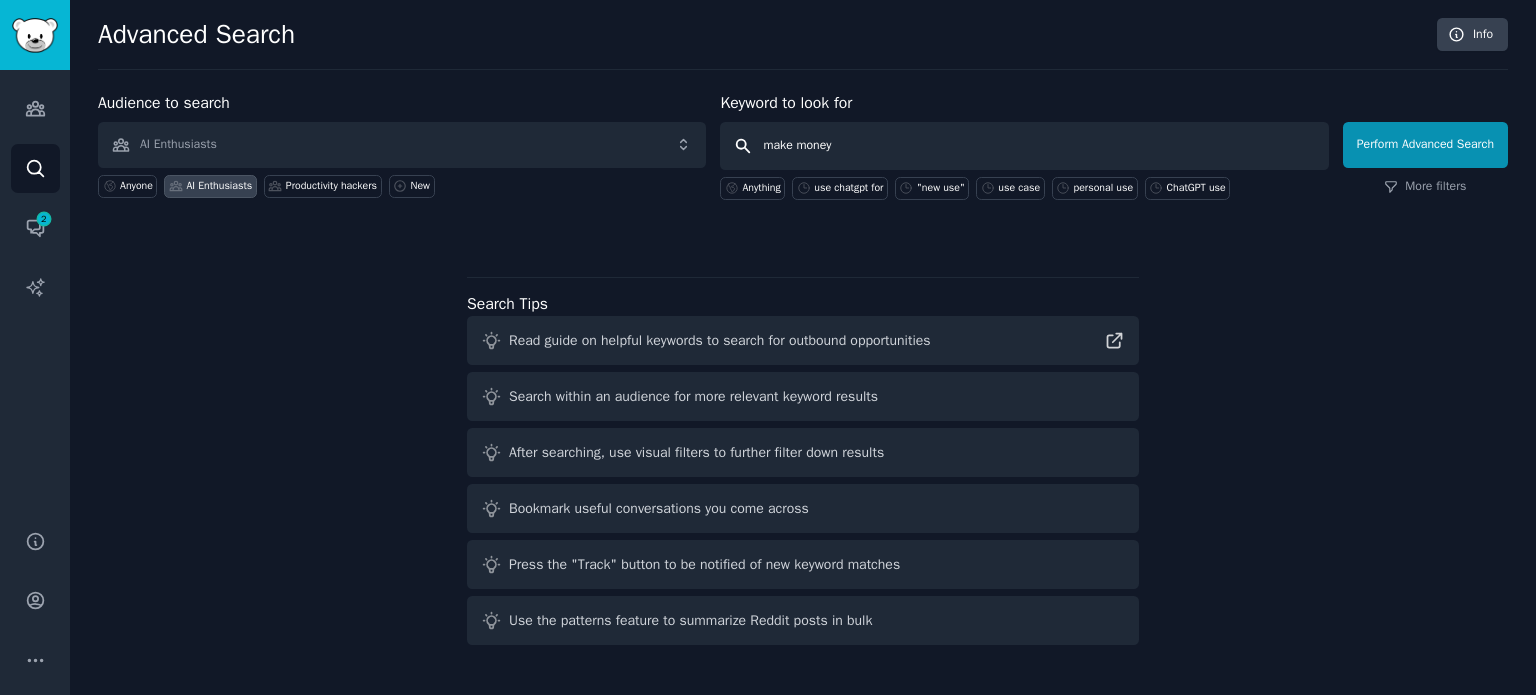 click on "Perform Advanced Search" at bounding box center [1425, 145] 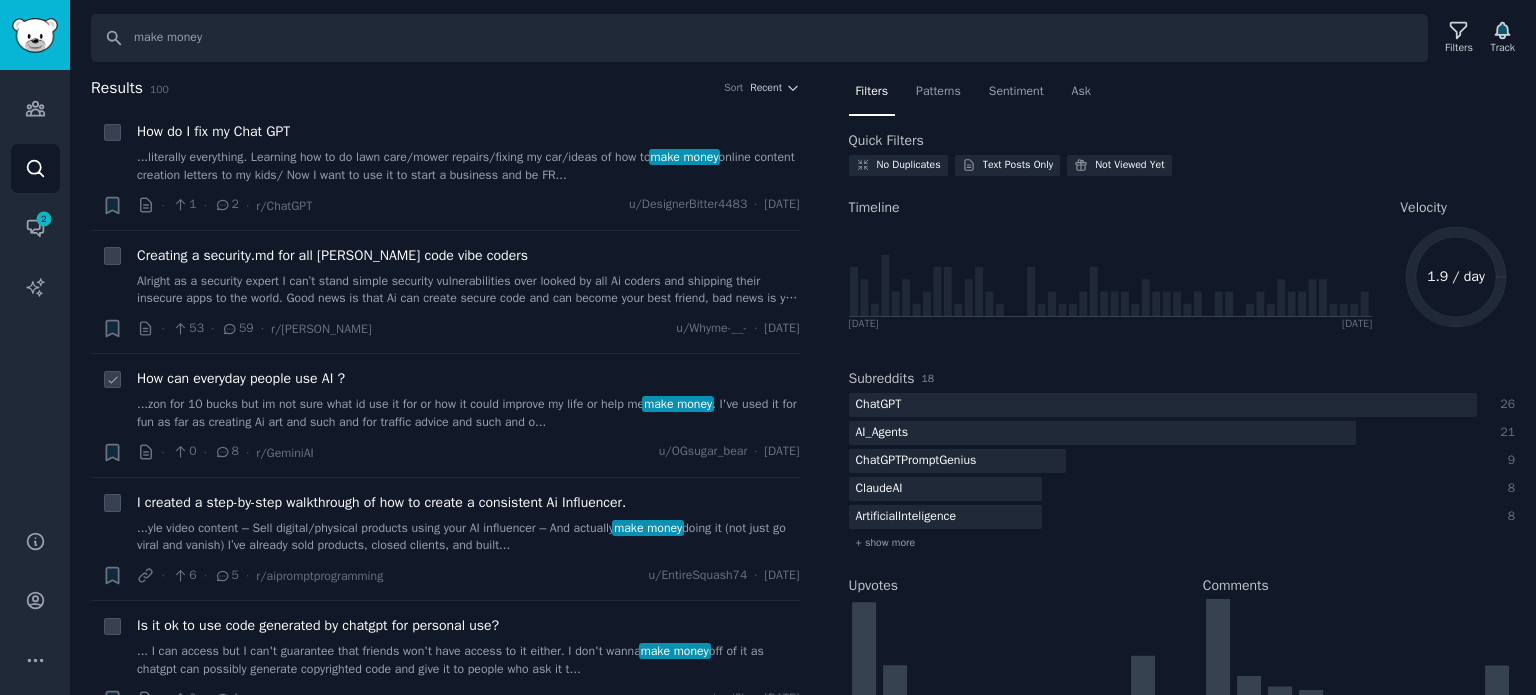 click on "...zon for 10 bucks but im not sure what id use it for or how it could improve my life or help me  make money . I've used it for fun as far as creating Ai art and such and for traffic advice and such and o..." at bounding box center (468, 413) 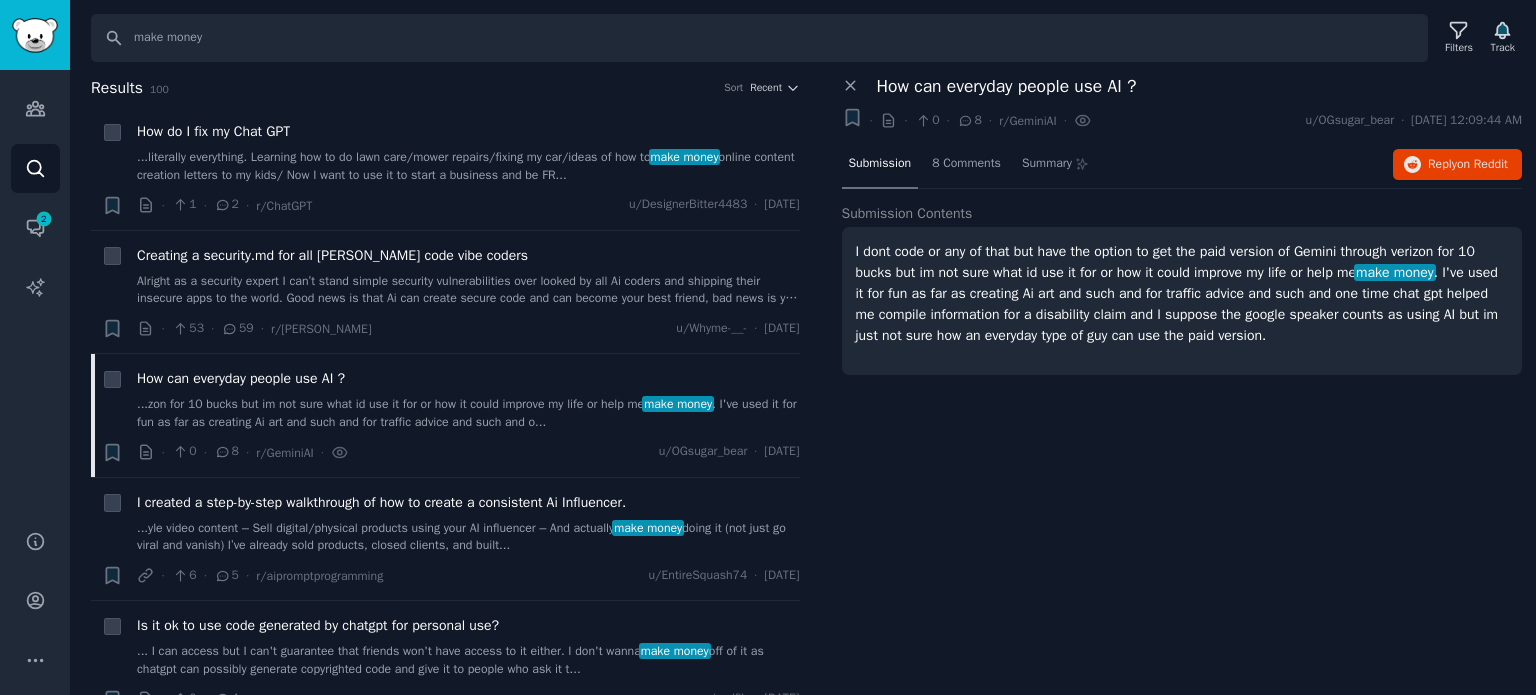 click on "I dont code or any of that but have the option to get the paid version of Gemini through verizon for 10 bucks but im not sure what id use it for or how it could improve my life or help me  make money . I've used it for fun as far as creating Ai art and such and for traffic advice and such and one time chat gpt helped me compile information for a disability claim and I suppose the google speaker counts as using AI but im just not sure how an everyday type of guy can use the paid version." at bounding box center [1182, 293] 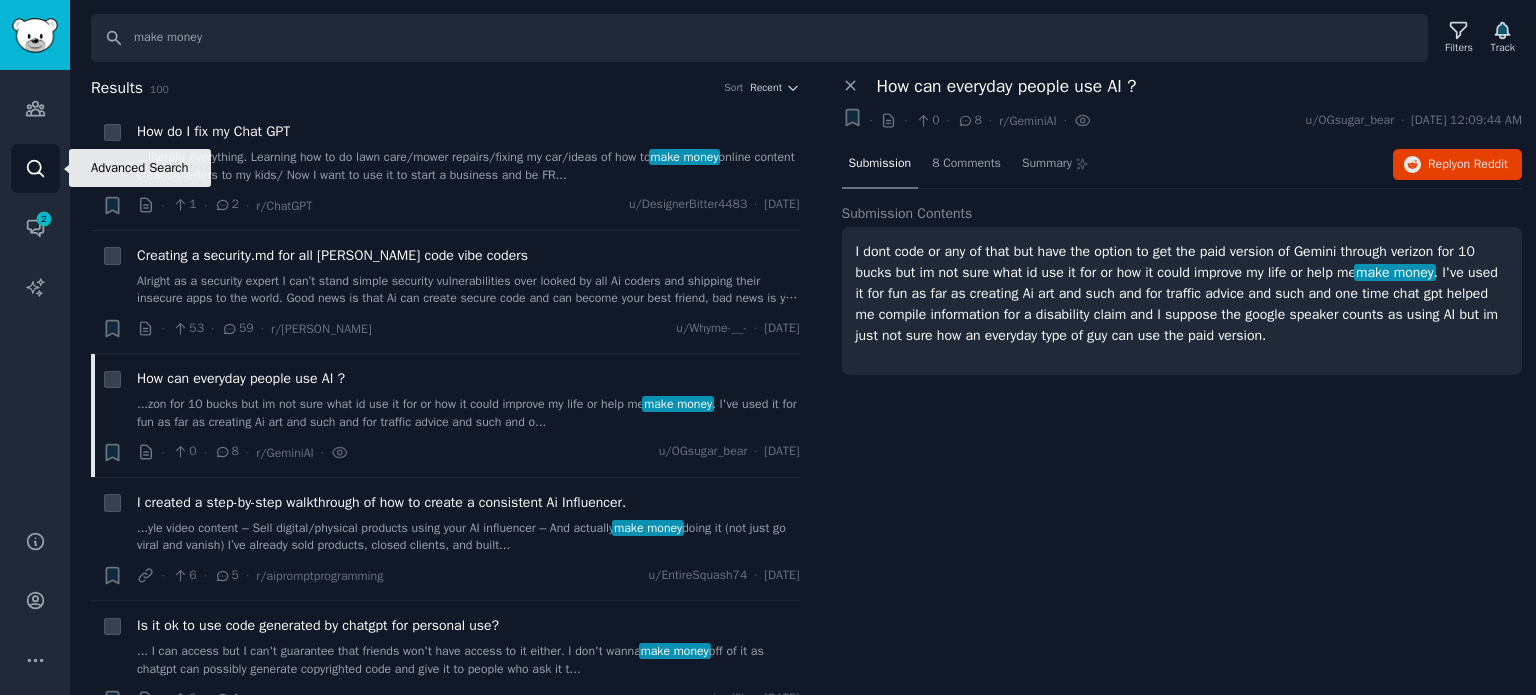 click 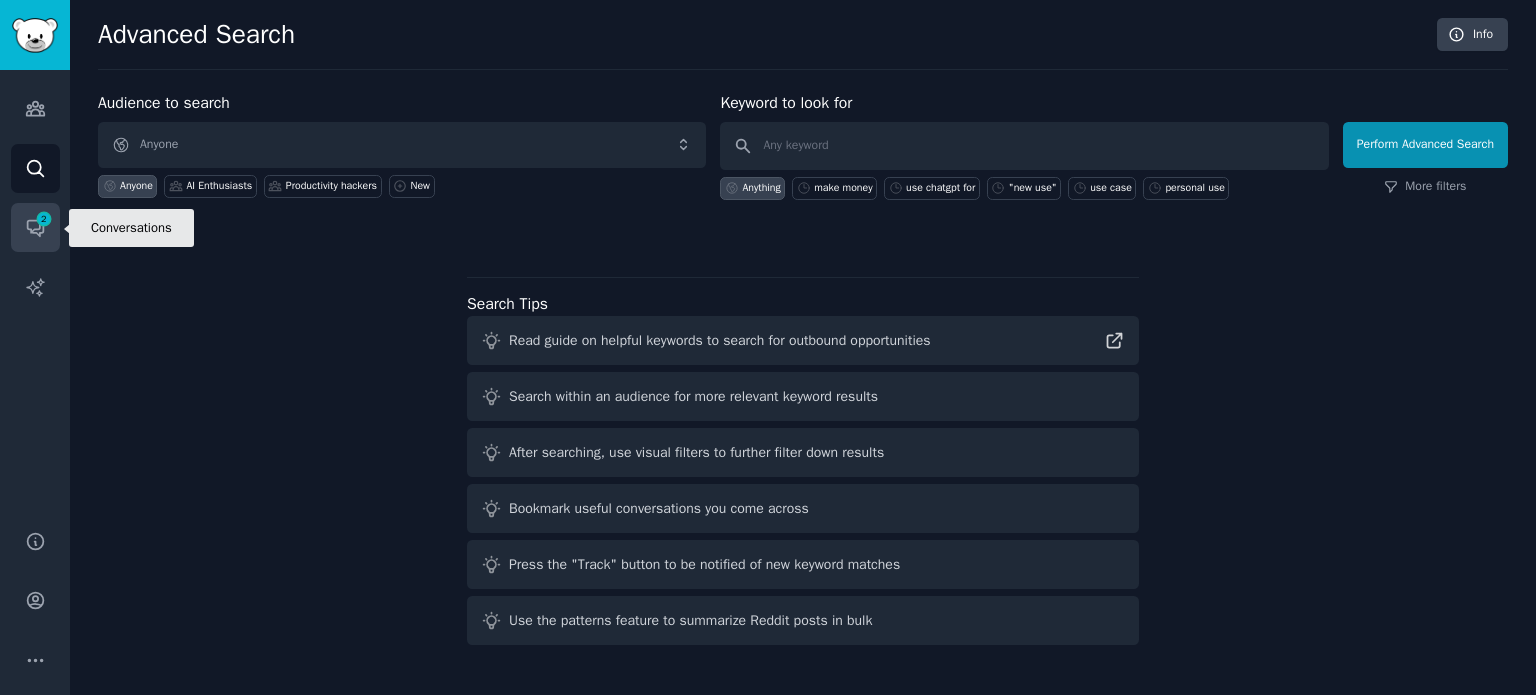 click on "Conversations 2" at bounding box center (35, 227) 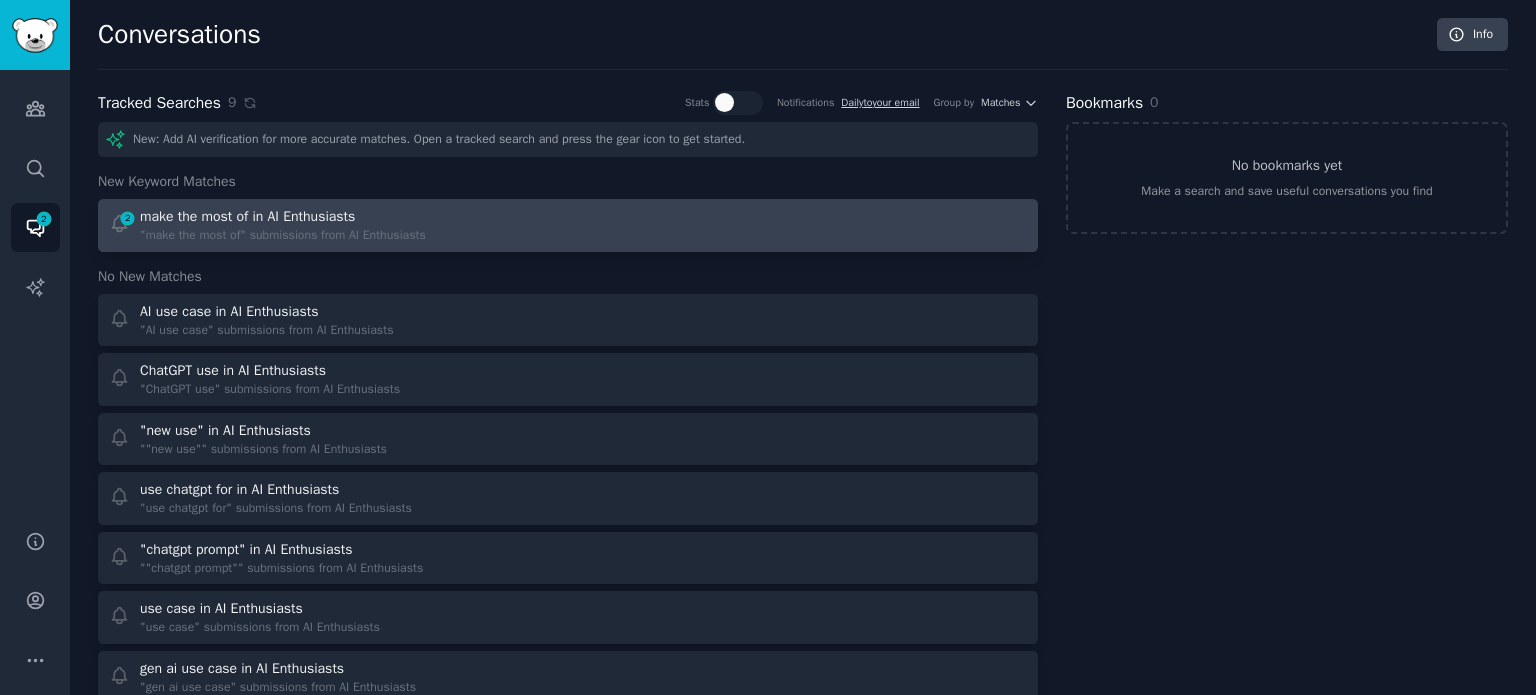 click on ""make the most of" submissions from AI Enthusiasts" at bounding box center [283, 236] 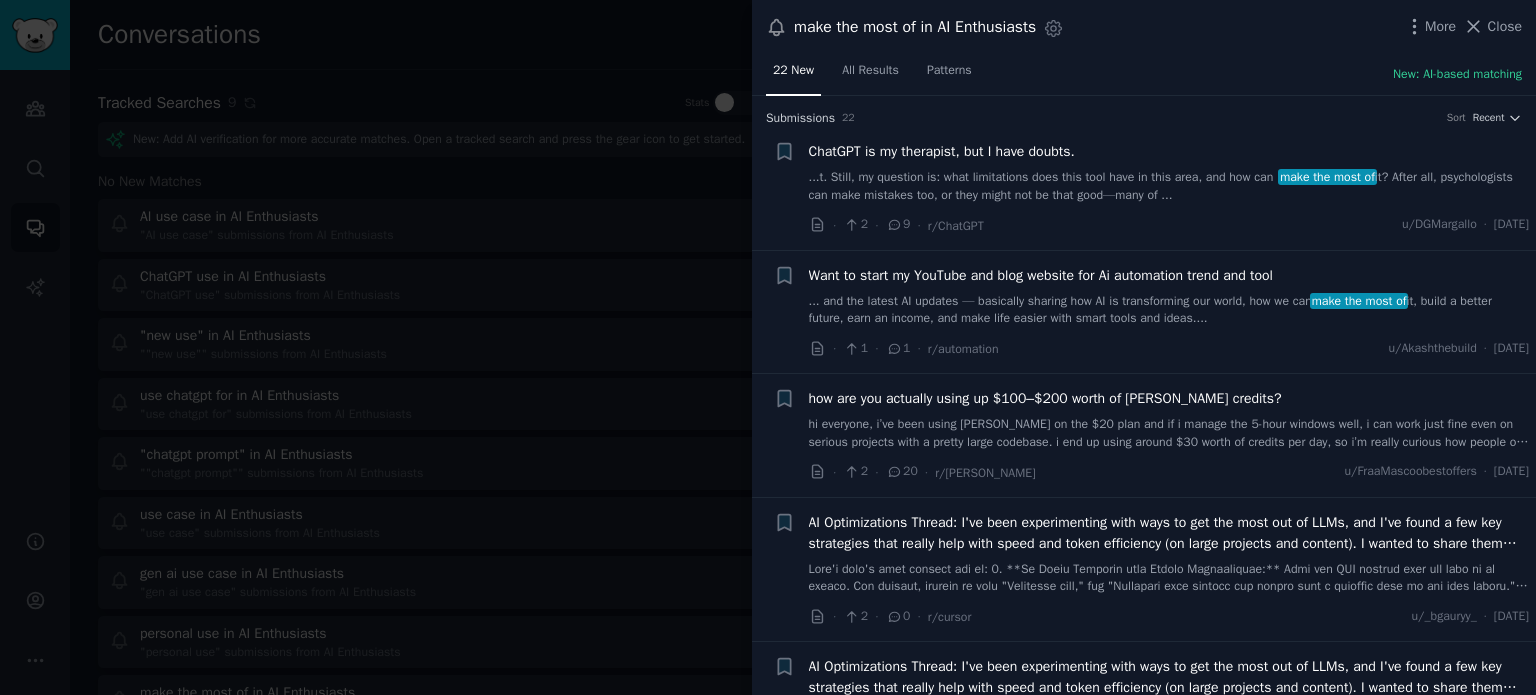 click on "...t.
Still, my question is: what limitations does this tool have in this area, and how can I  make the most of  it? After all, psychologists can make mistakes too, or they might not be that good—many of ..." at bounding box center (1169, 186) 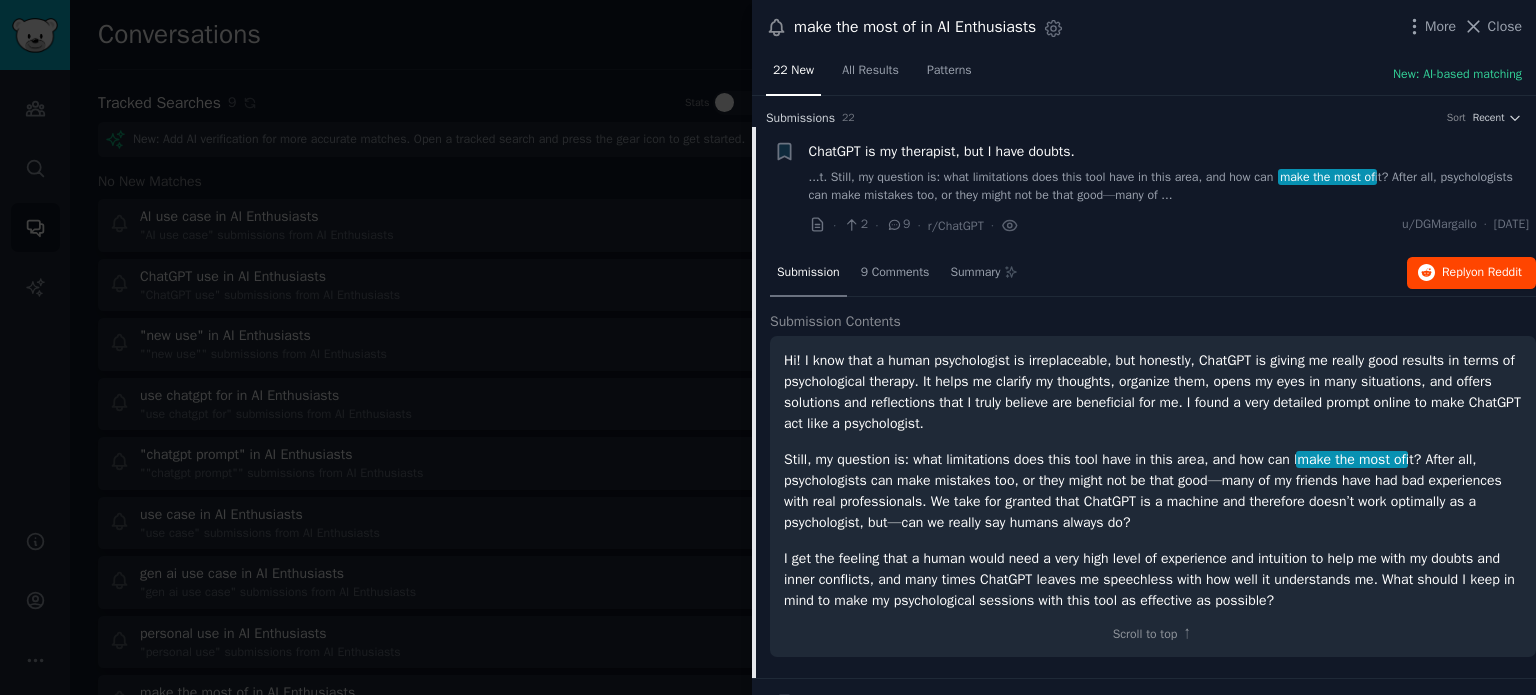 scroll, scrollTop: 31, scrollLeft: 0, axis: vertical 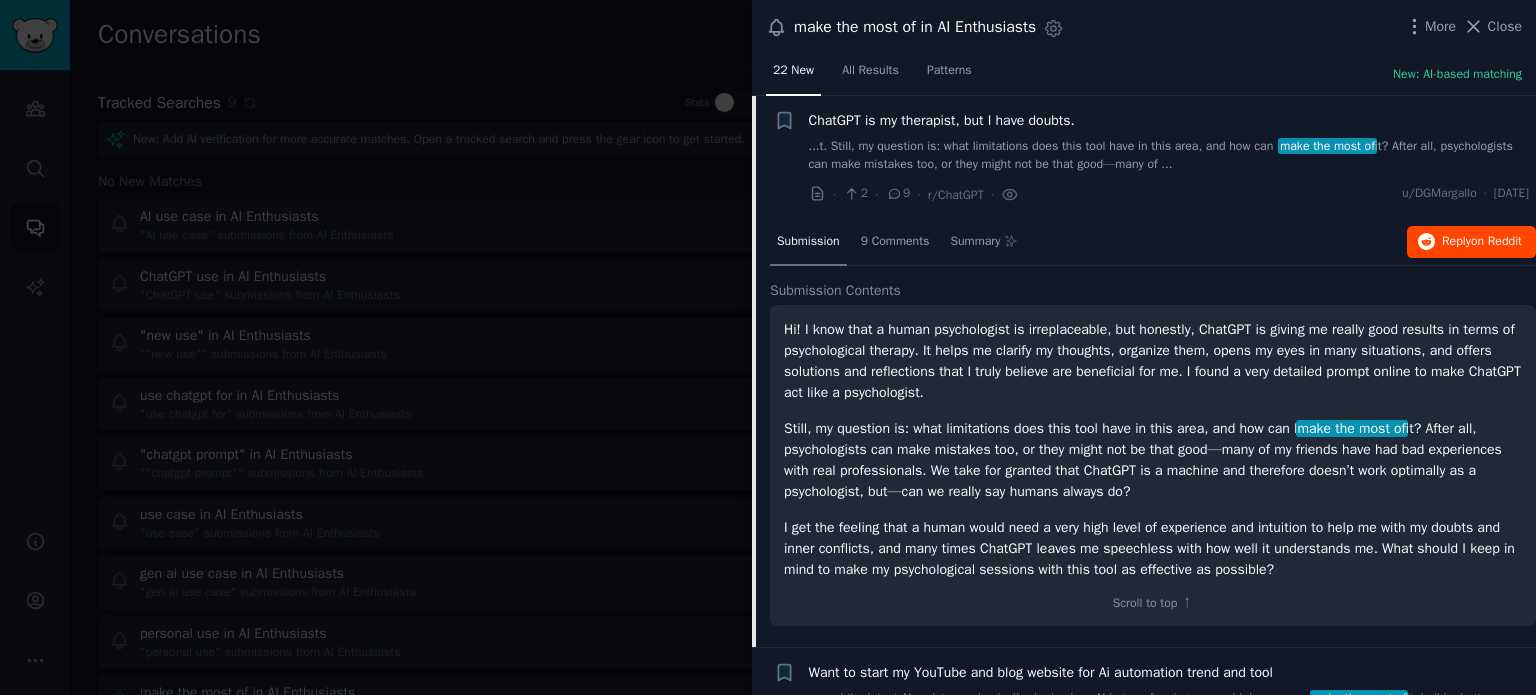 drag, startPoint x: 1450, startPoint y: 232, endPoint x: 1437, endPoint y: 239, distance: 14.764823 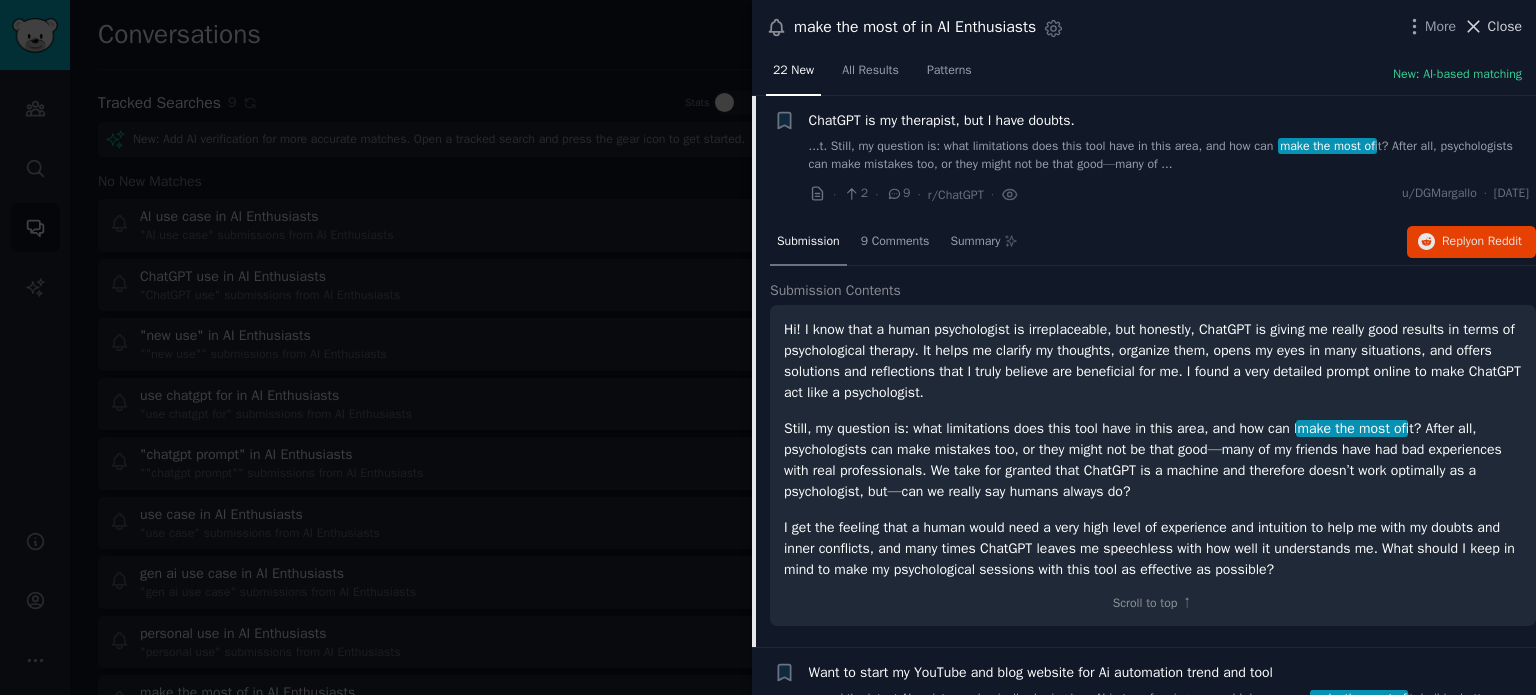 click on "Close" at bounding box center [1505, 26] 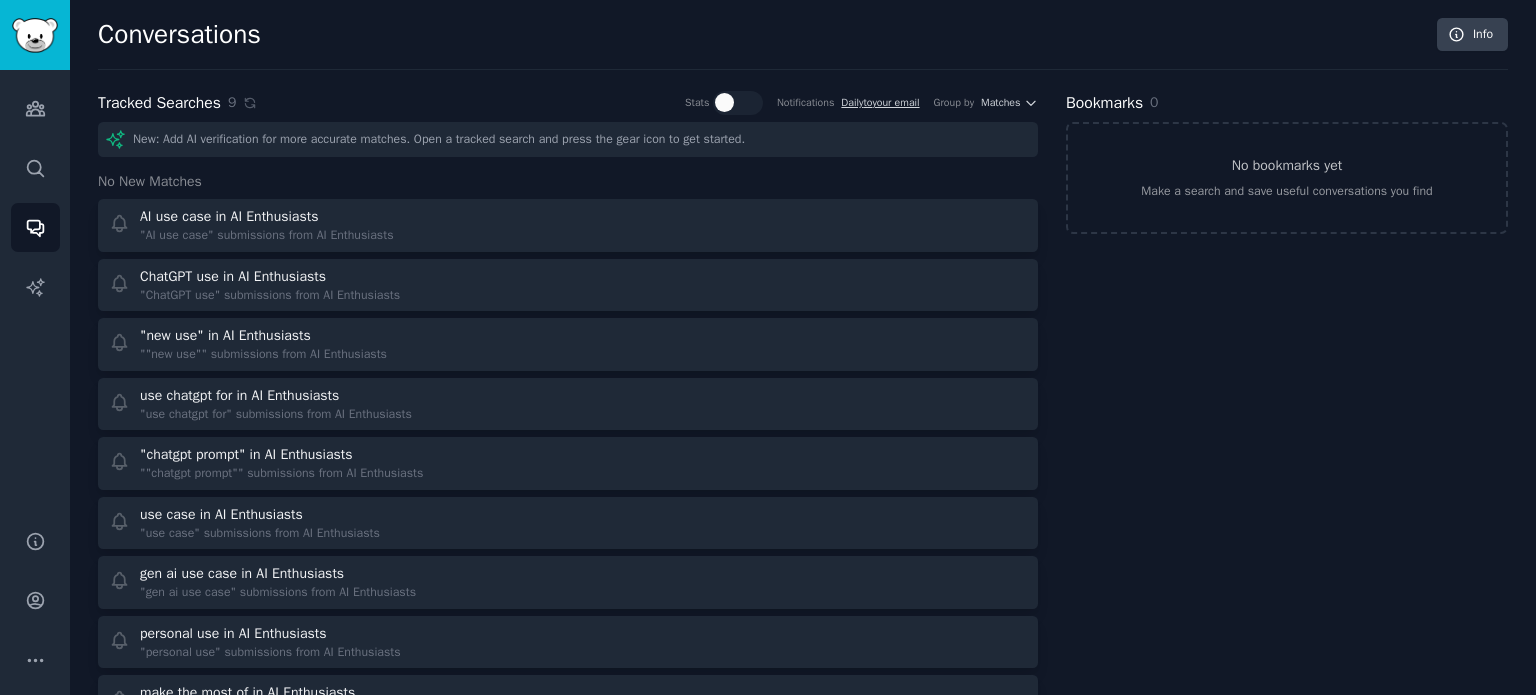 click on "New: Add AI verification for more accurate matches. Open a tracked search and press the gear icon to get started." at bounding box center [568, 139] 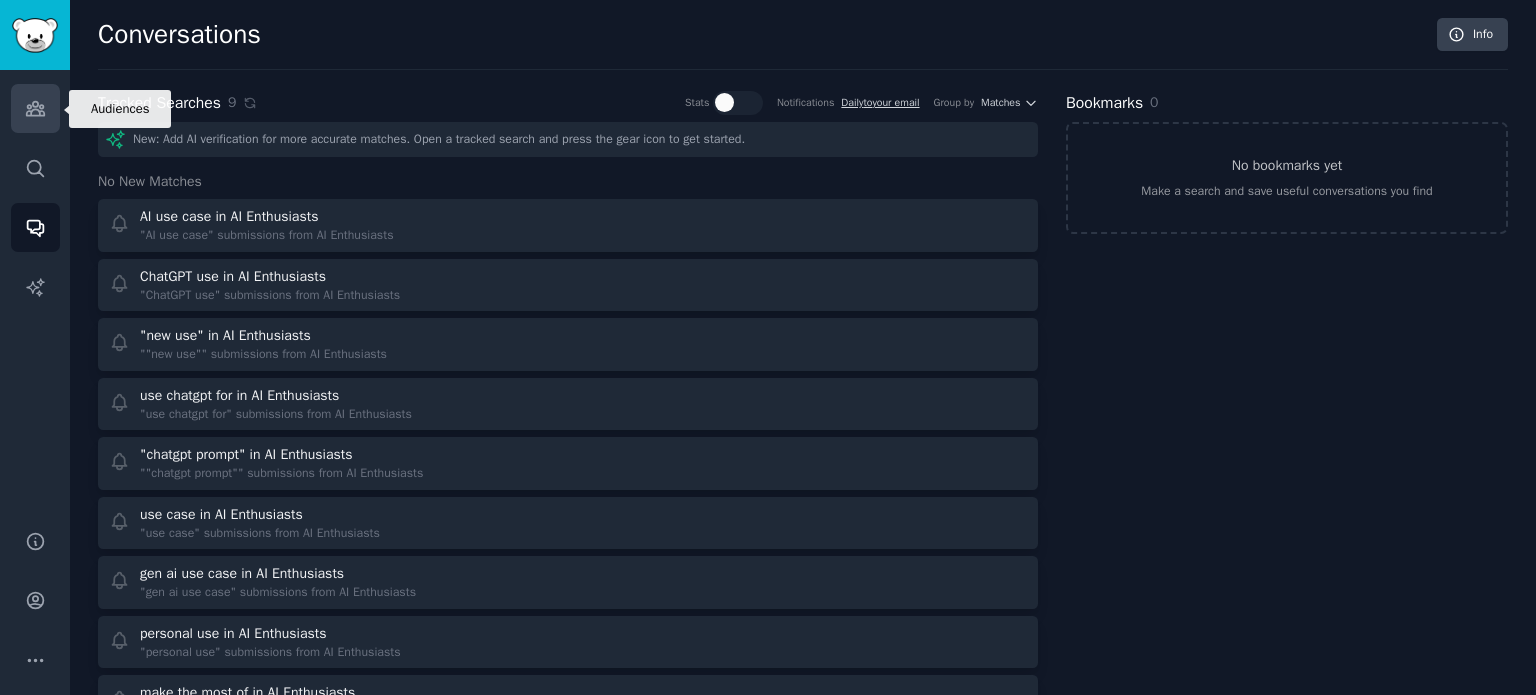 click 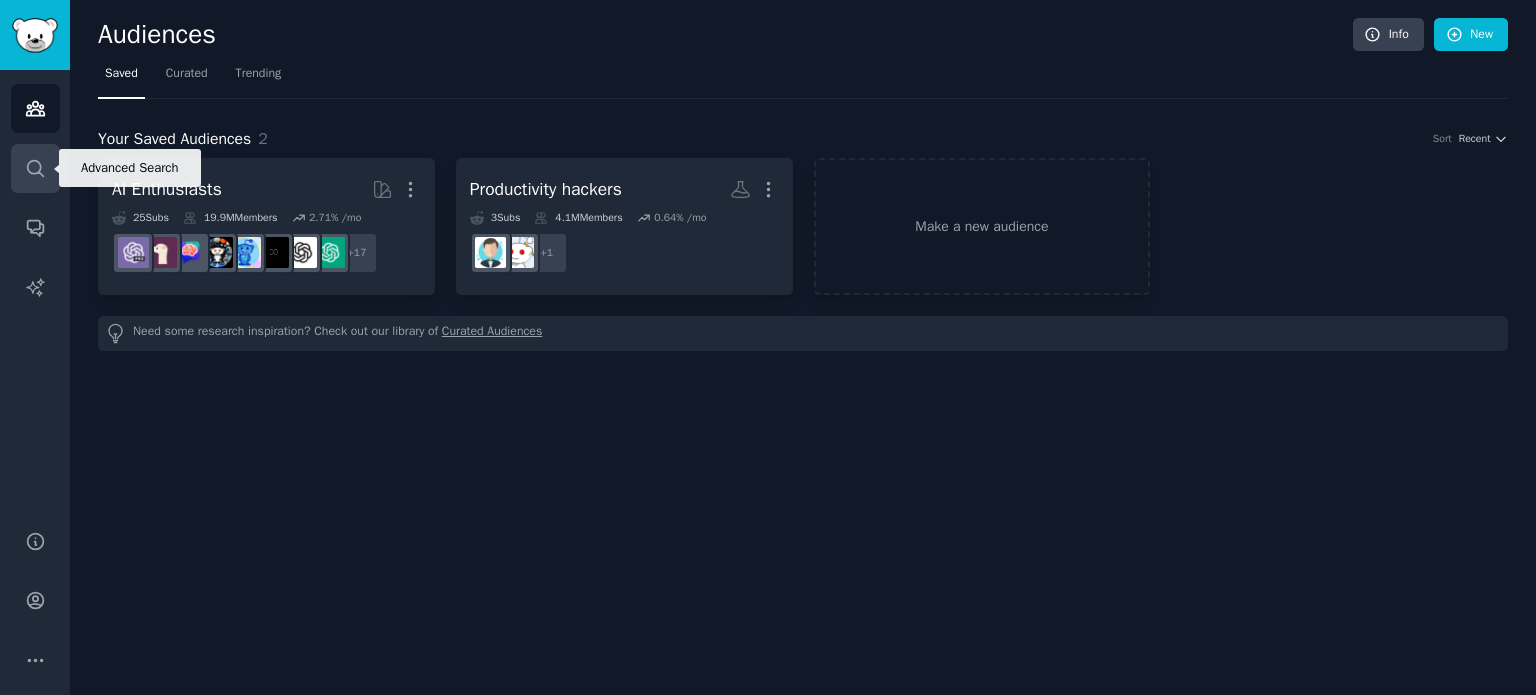 click on "Search" at bounding box center [35, 168] 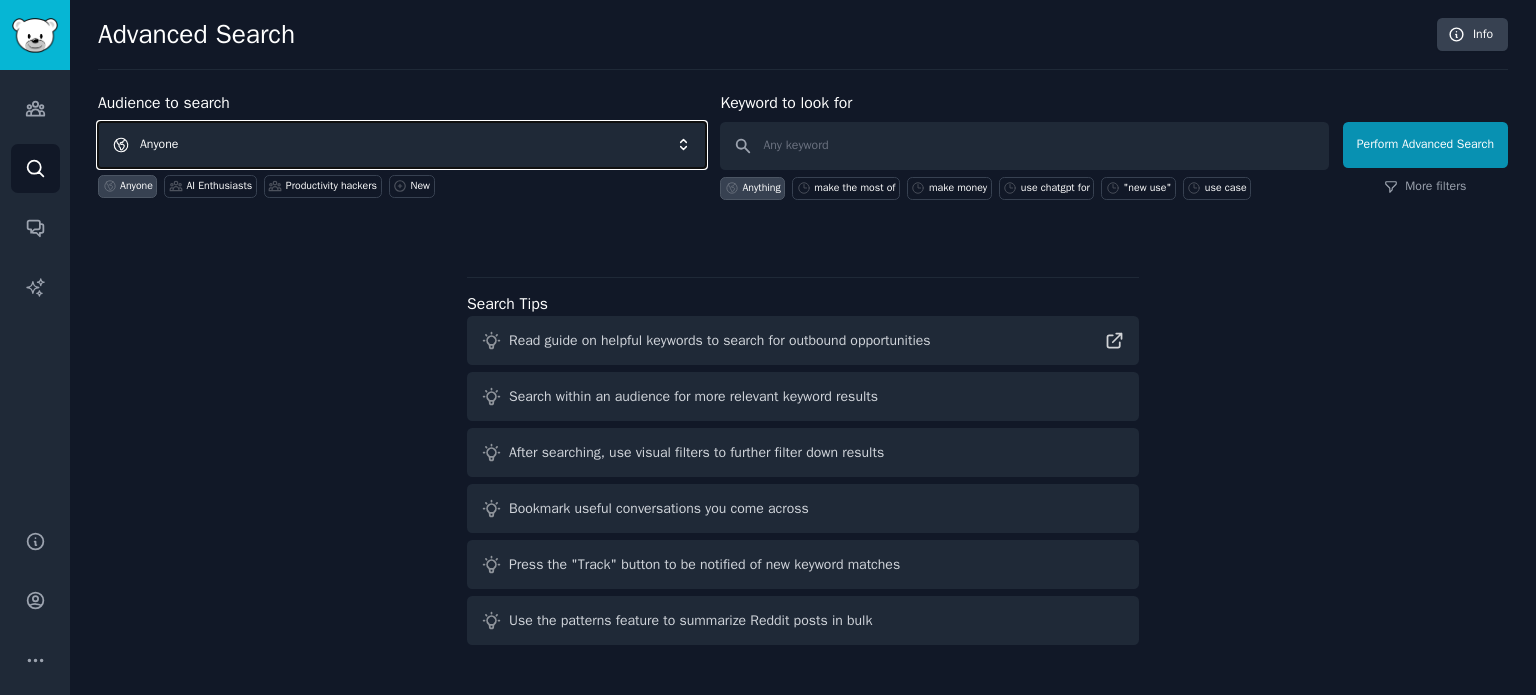 click on "Anyone" at bounding box center (402, 145) 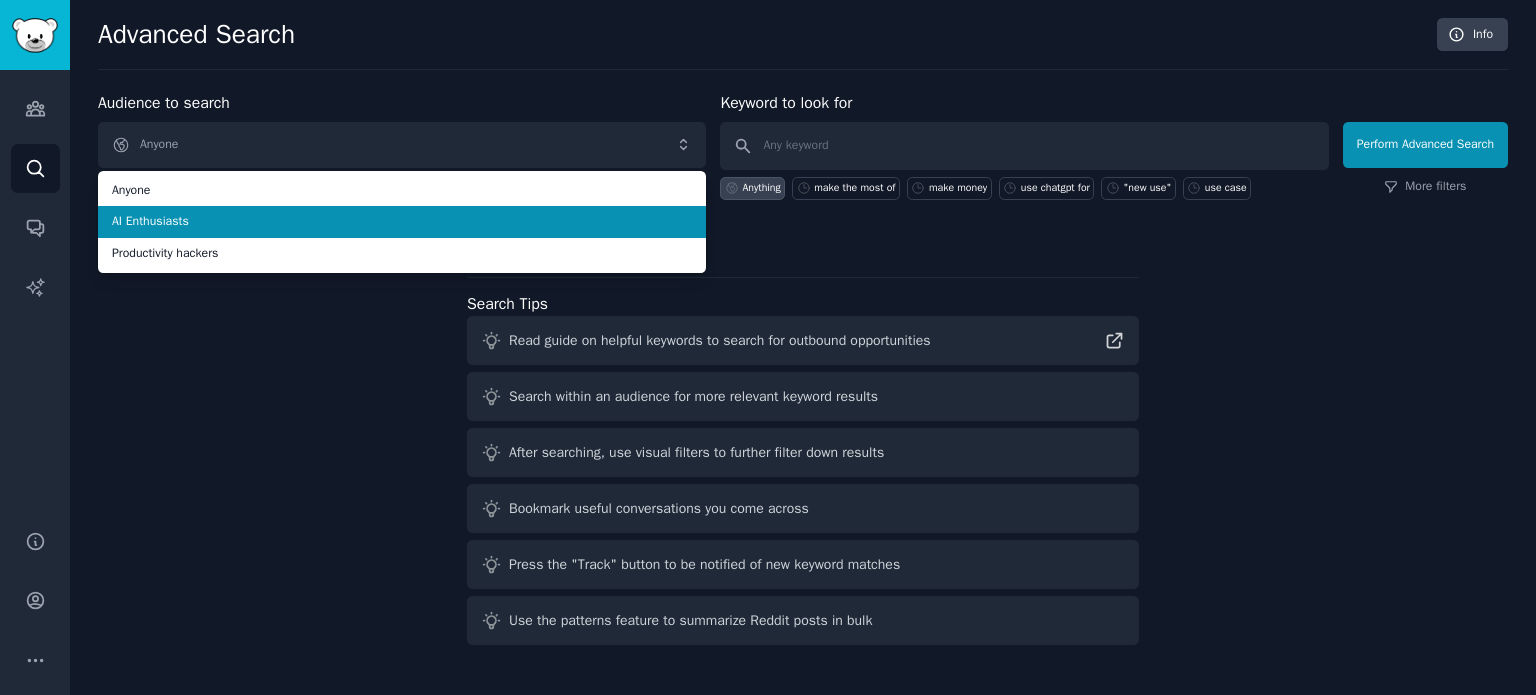 click on "AI Enthusiasts" at bounding box center (402, 222) 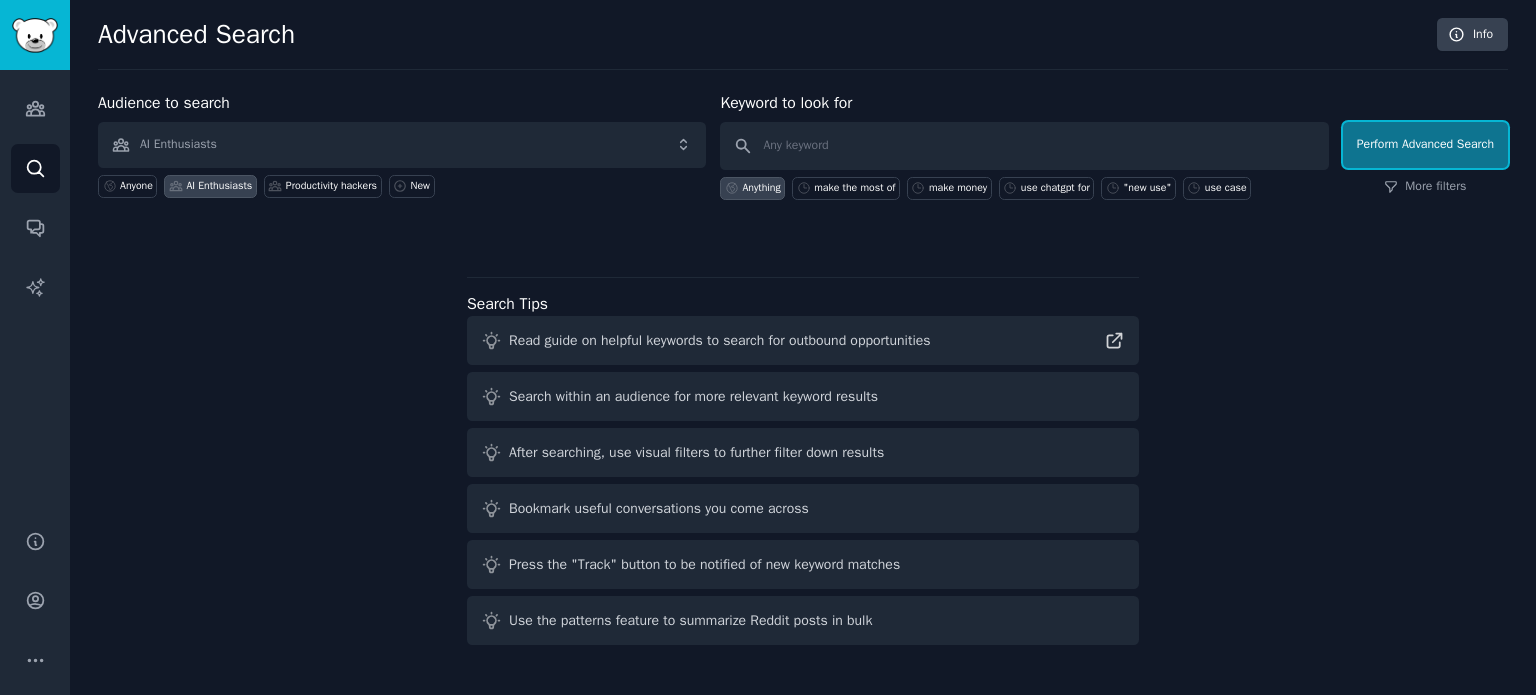 click on "Perform Advanced Search" at bounding box center (1425, 145) 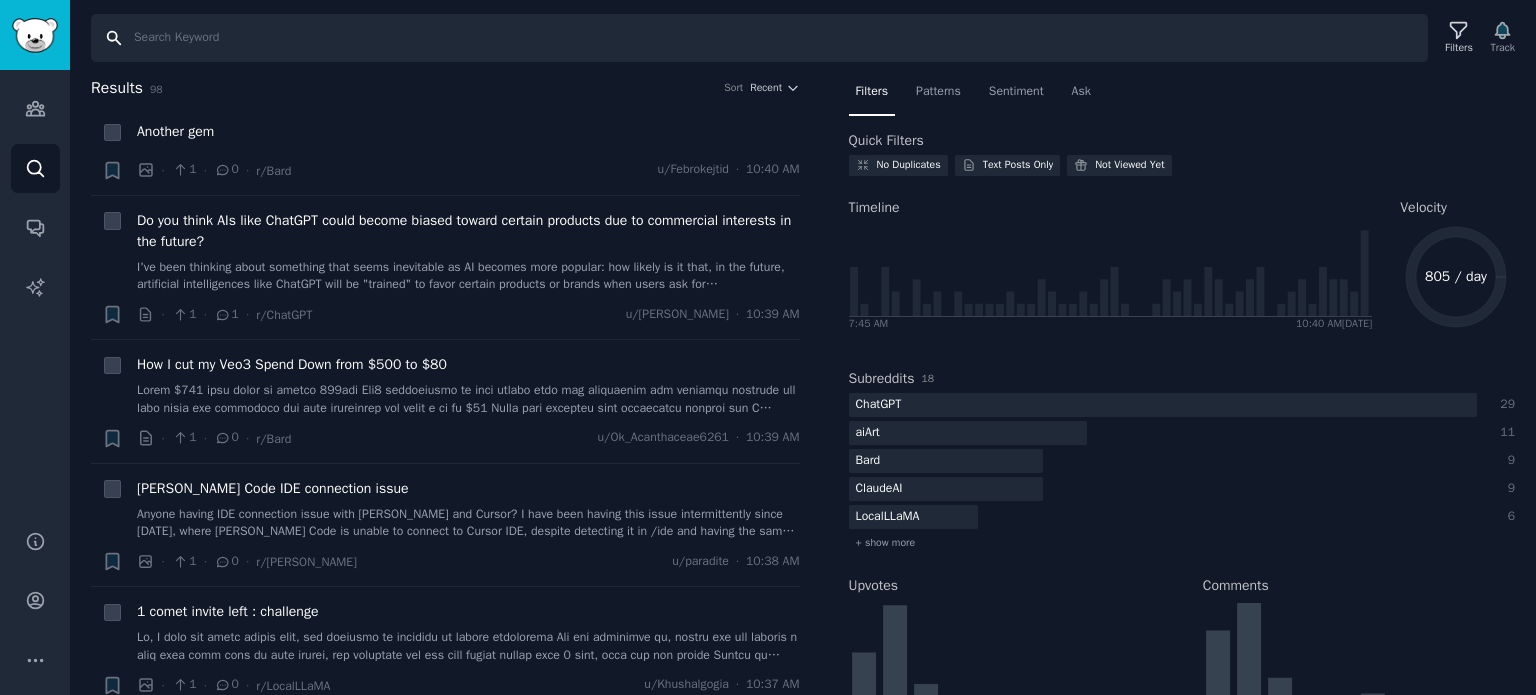 click on "Search" at bounding box center (759, 38) 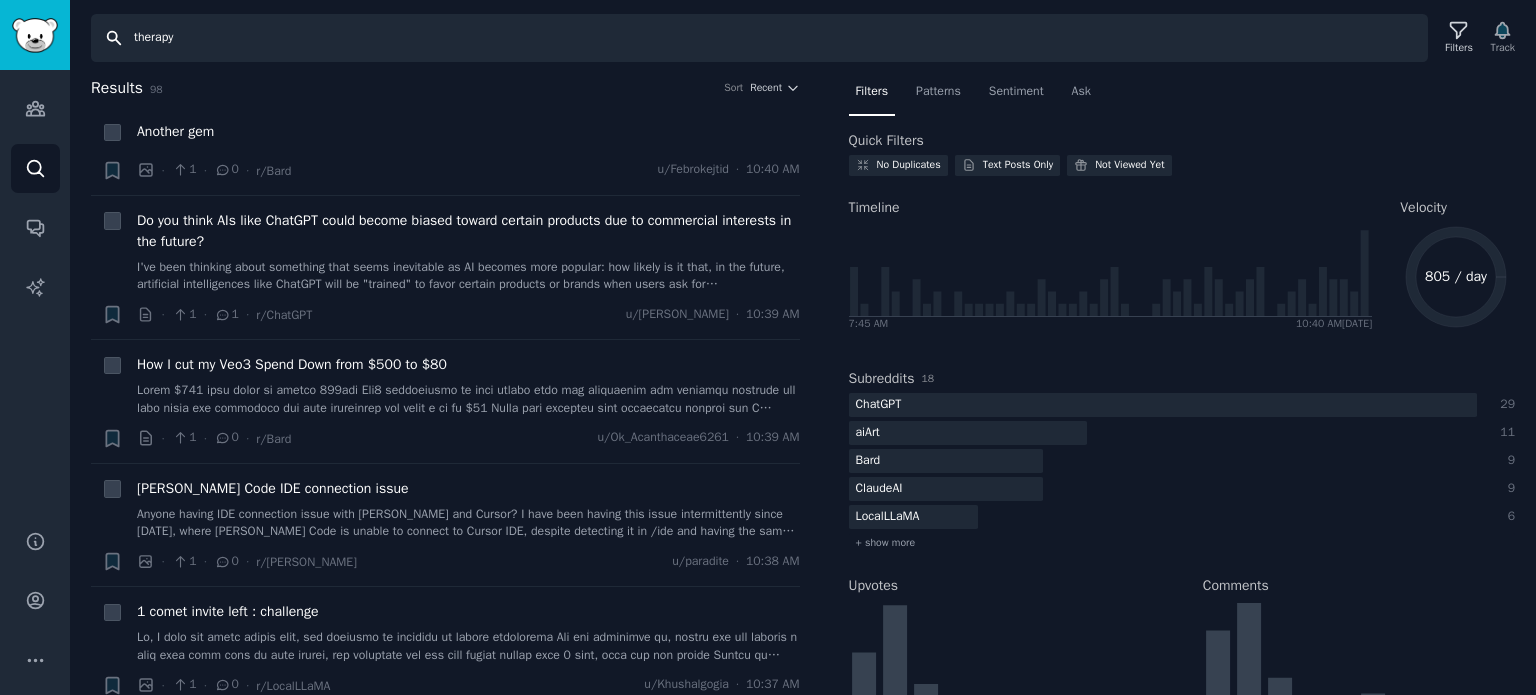 click on "therapy" at bounding box center (759, 38) 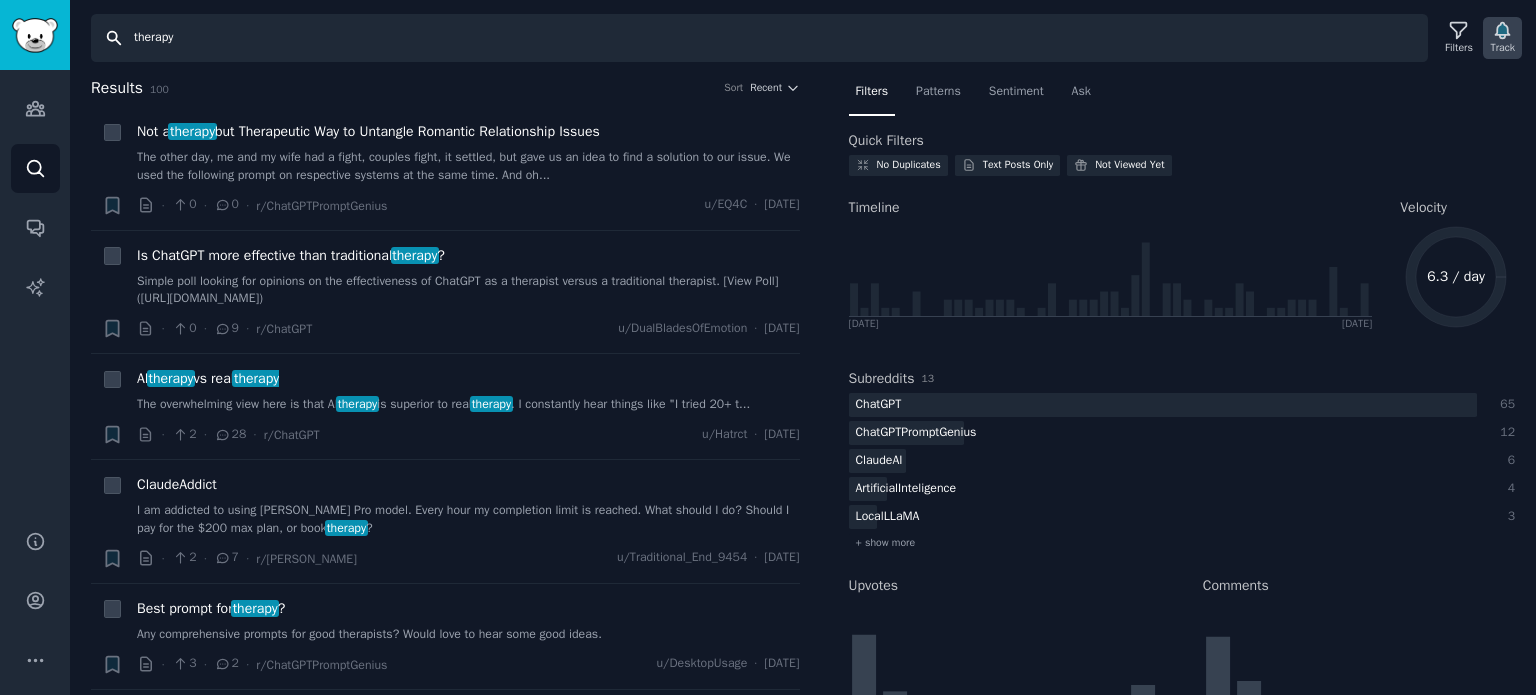 click 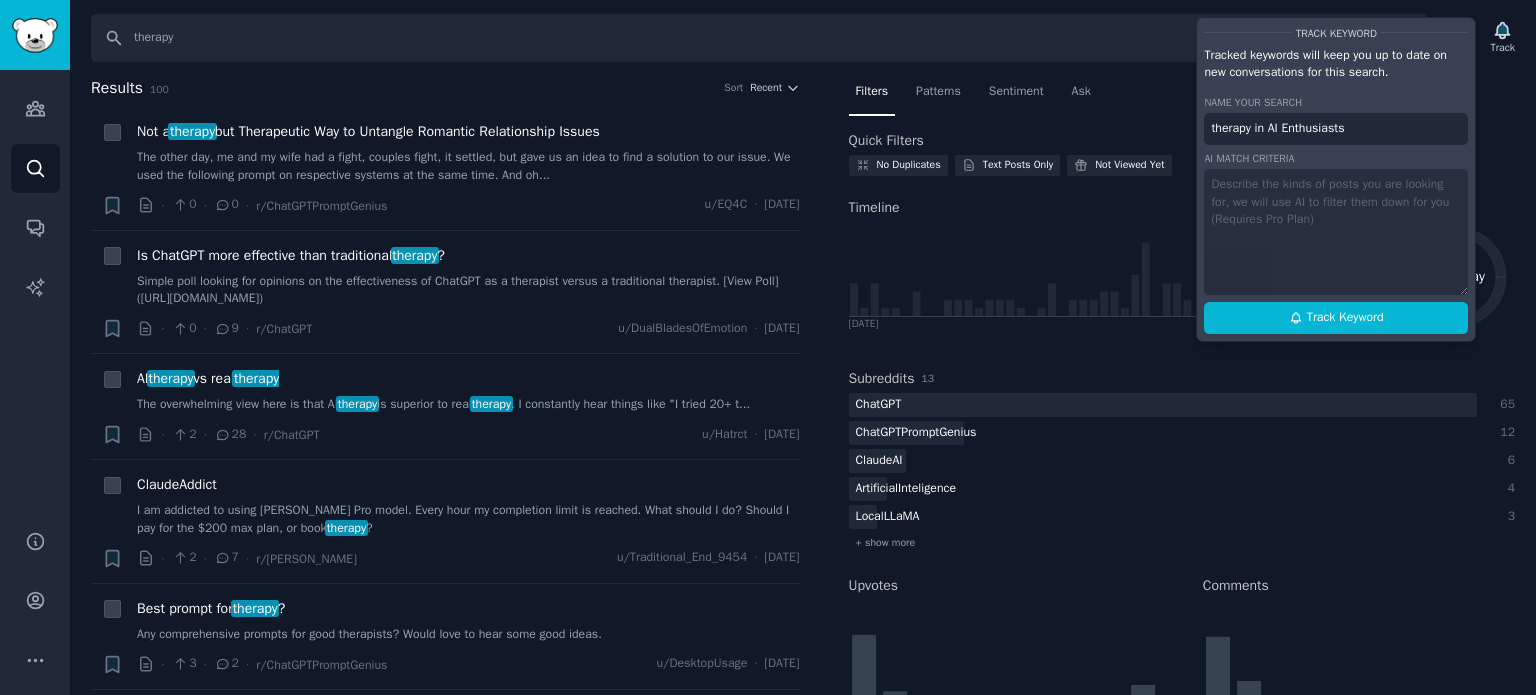 click on "Filters Patterns Sentiment Ask" at bounding box center [1182, 96] 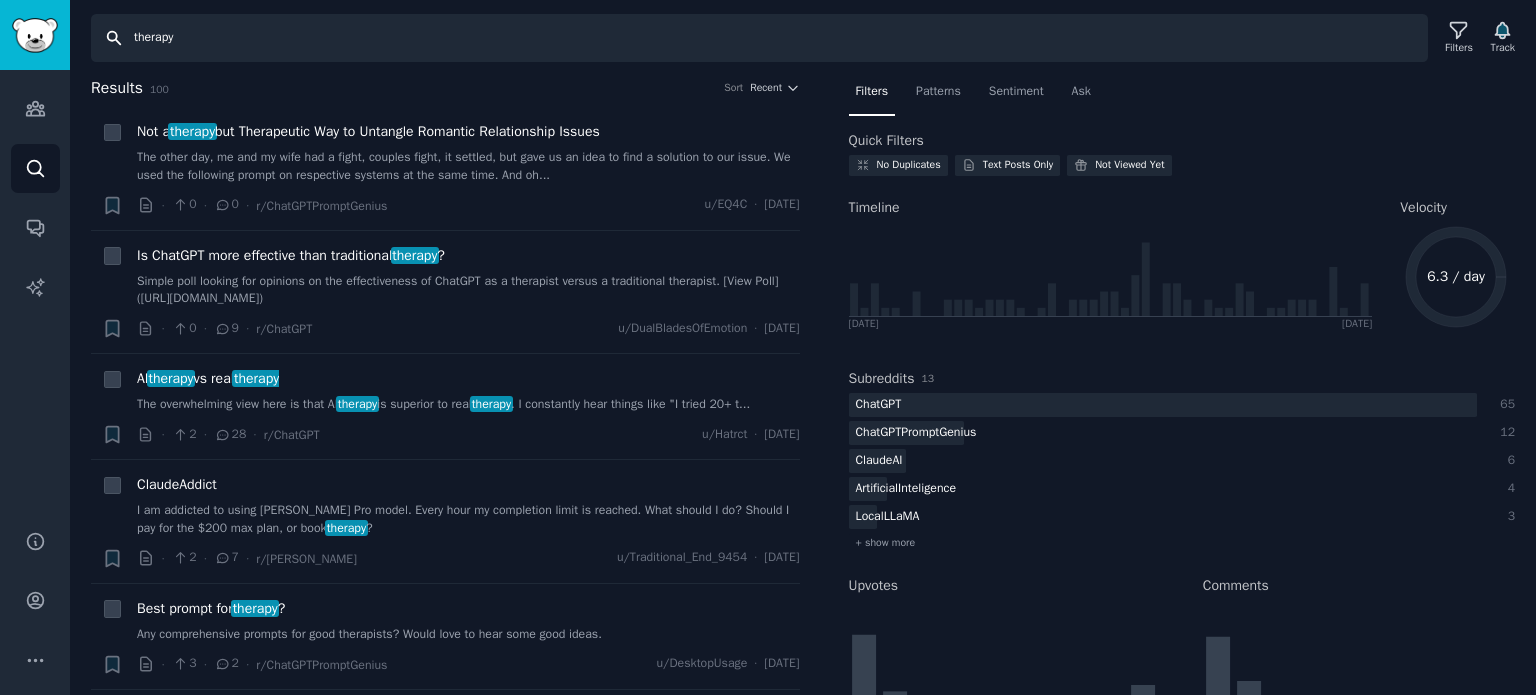 click on "therapy" at bounding box center (759, 38) 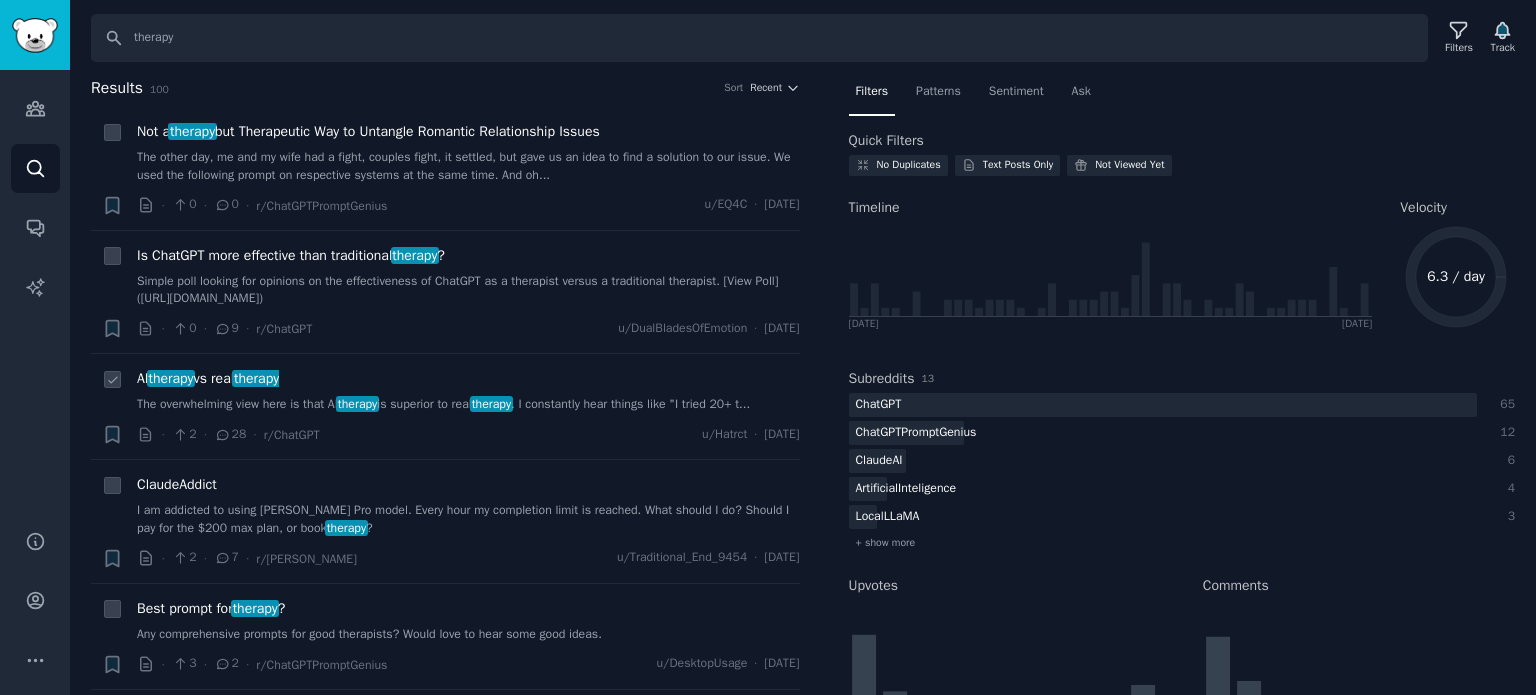 click on "The overwhelming view here is that AI  therapy  is superior to real  therapy . I constantly hear things like "I tried 20+ t..." at bounding box center [468, 405] 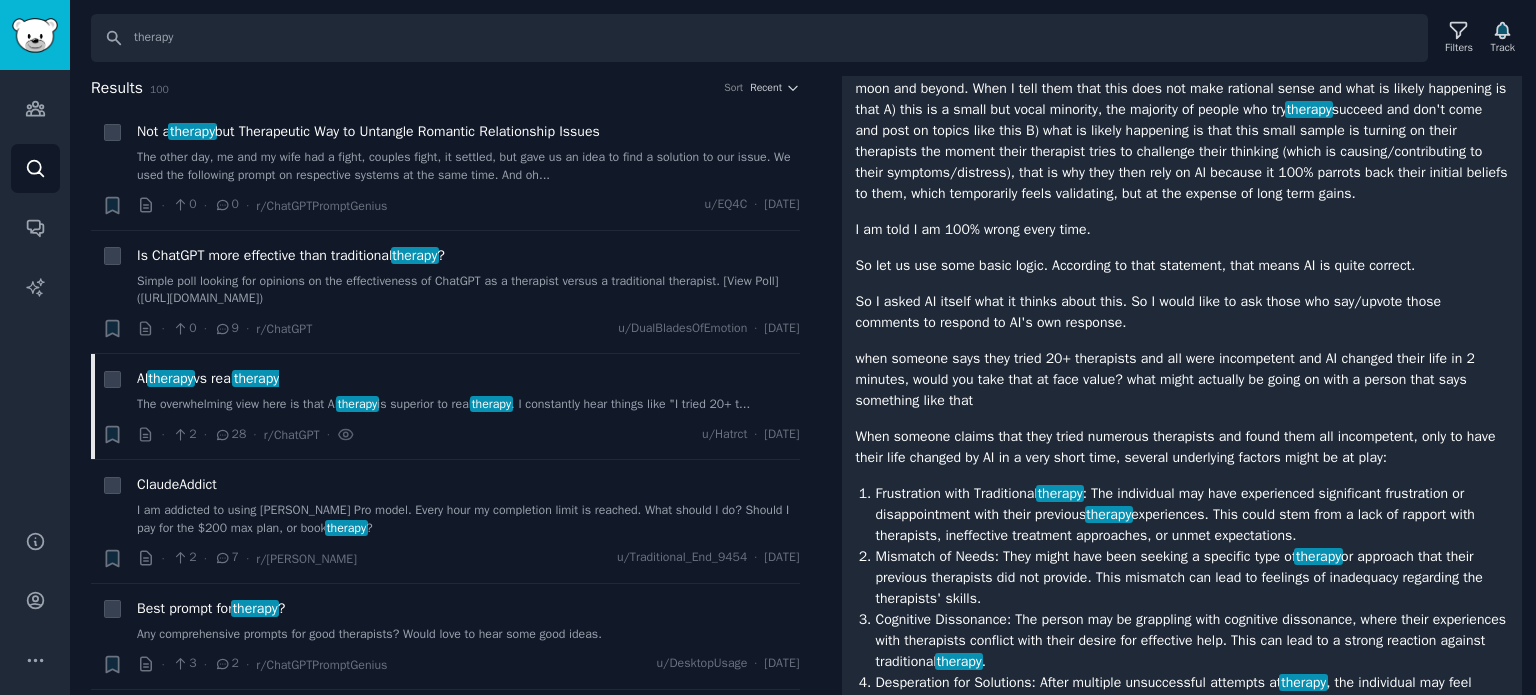 scroll, scrollTop: 204, scrollLeft: 0, axis: vertical 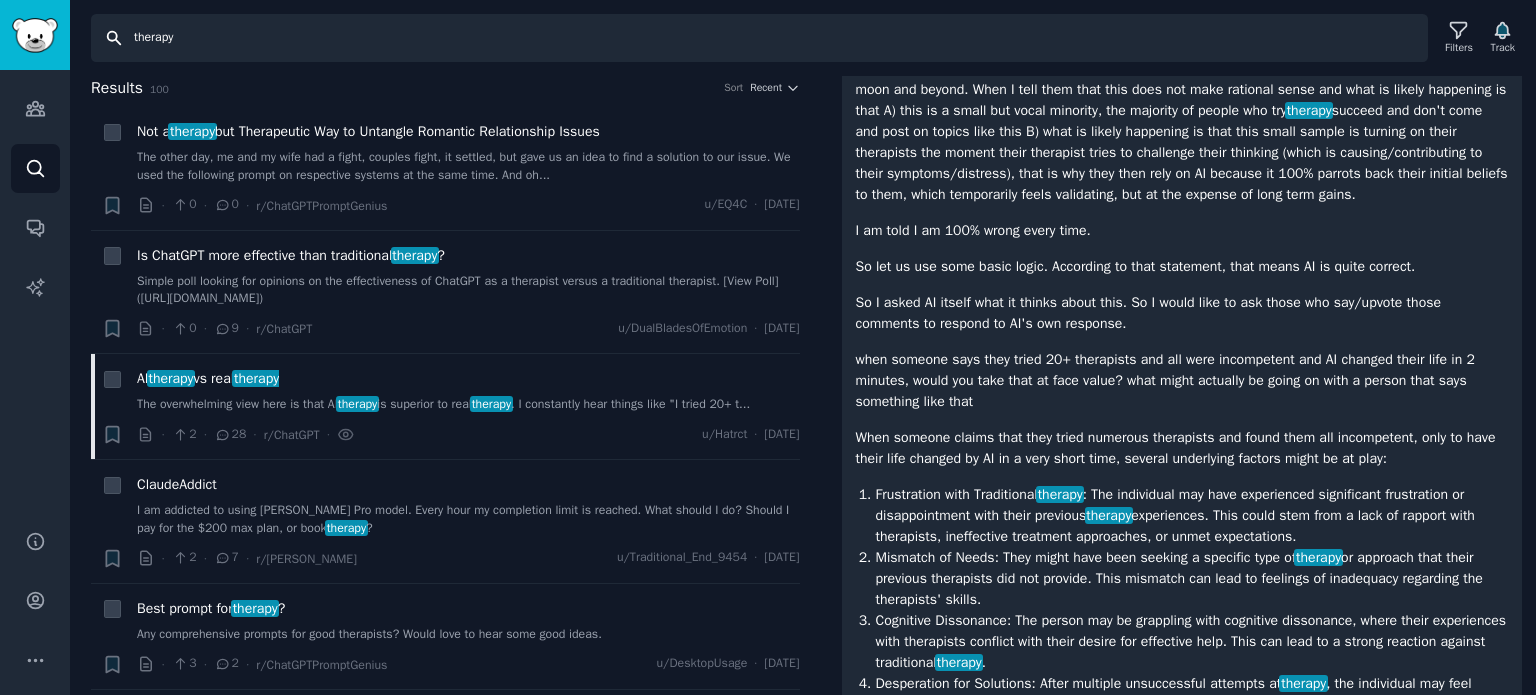click on "therapy" at bounding box center (759, 38) 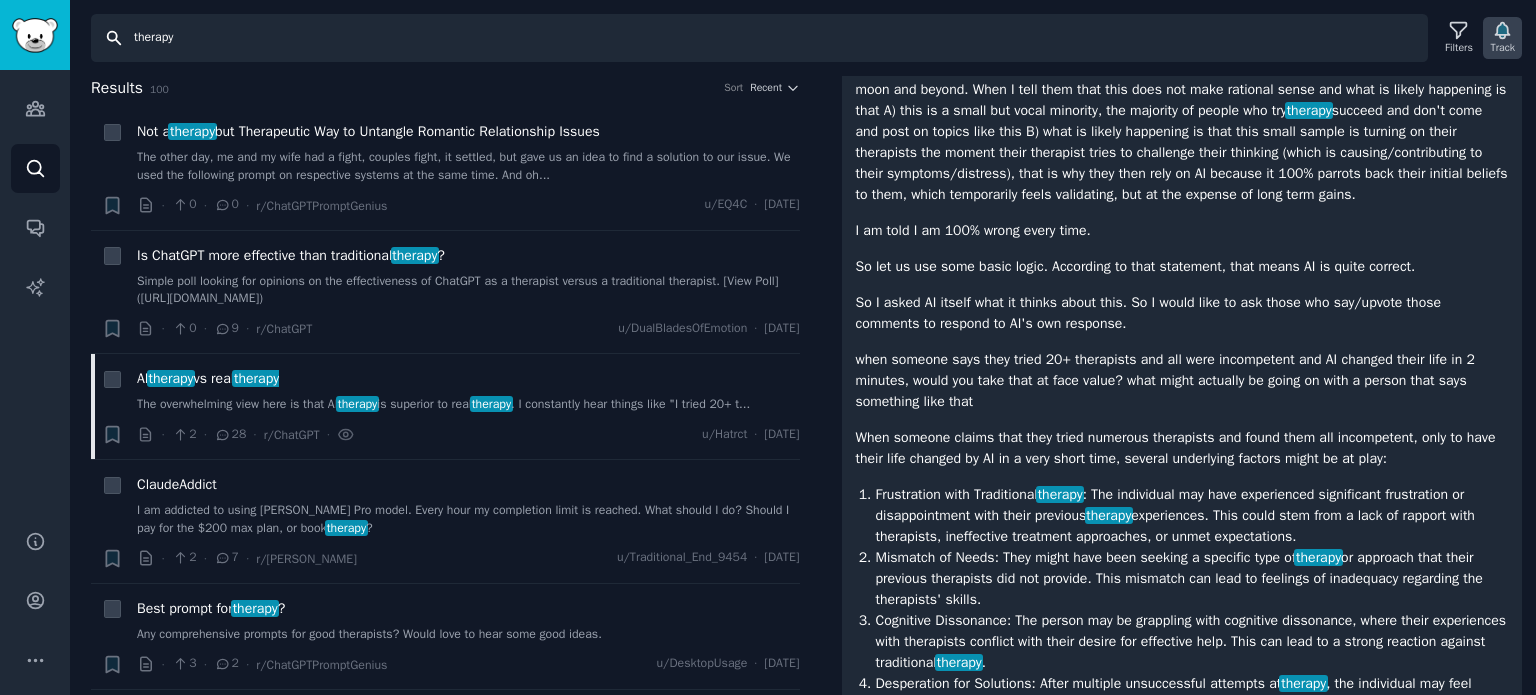 click 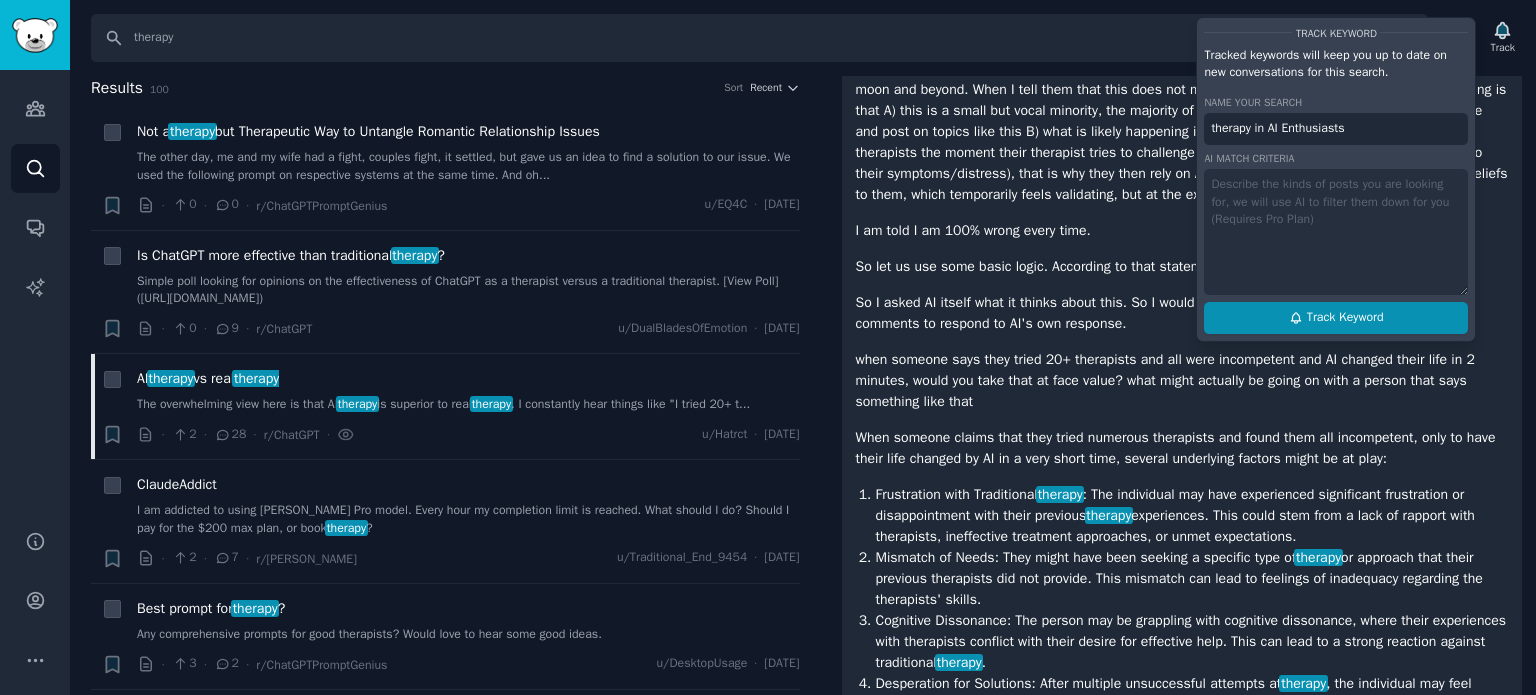 click on "Track Keyword" at bounding box center (1345, 318) 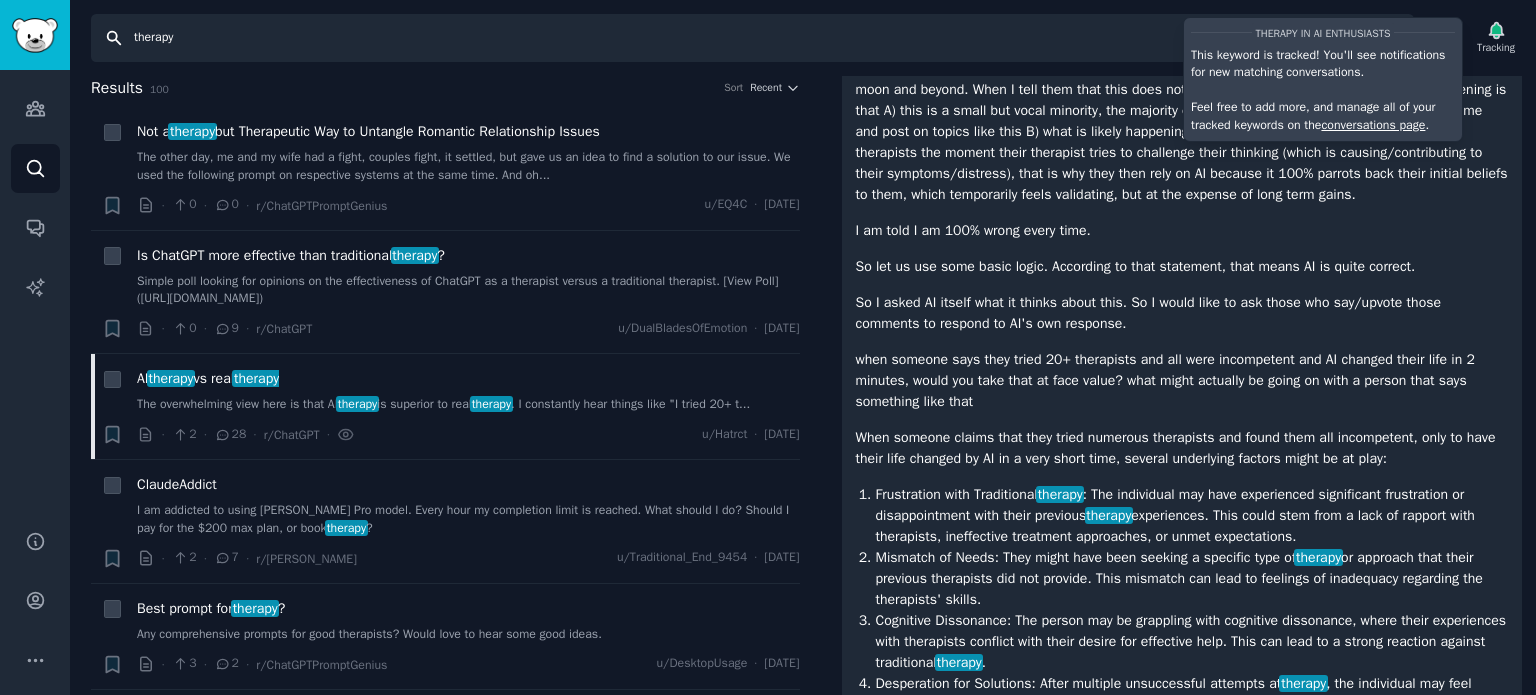 click on "therapy" at bounding box center (752, 38) 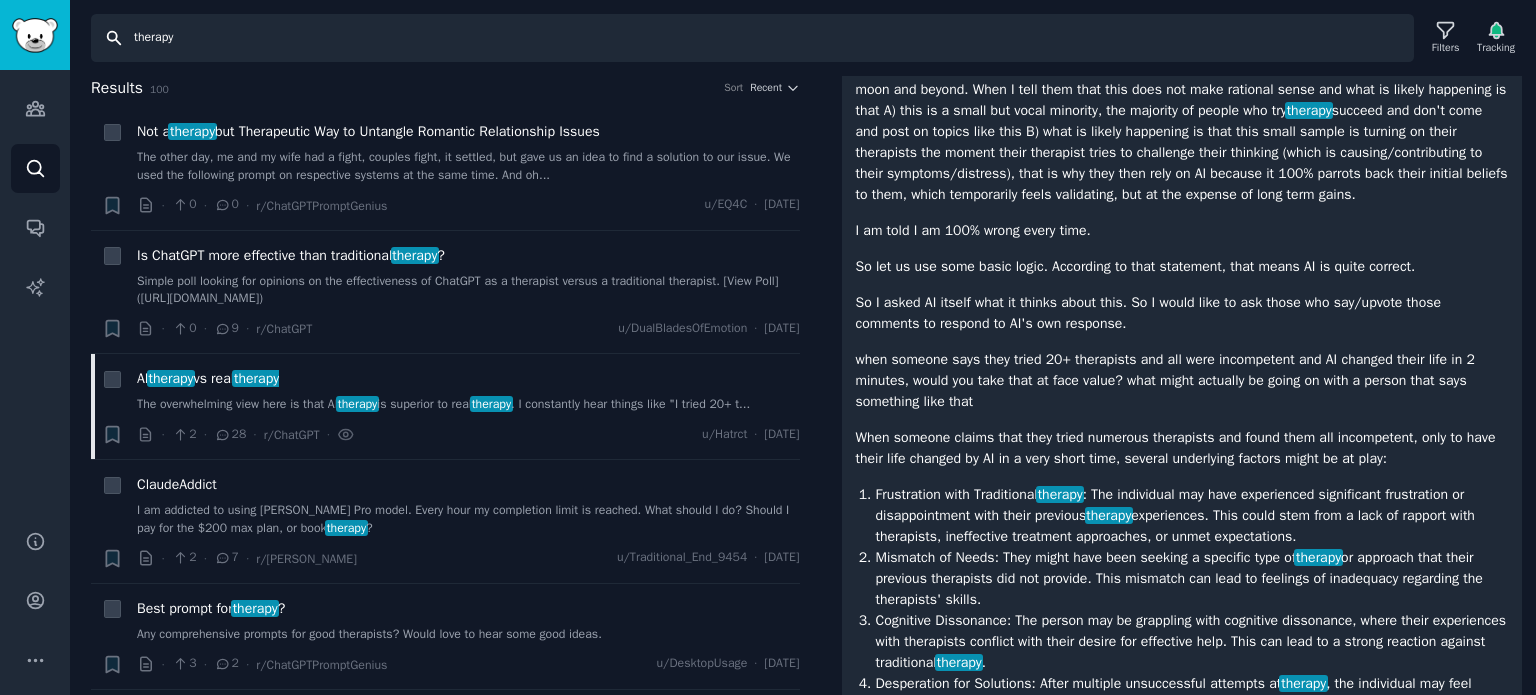 click on "therapy" at bounding box center [752, 38] 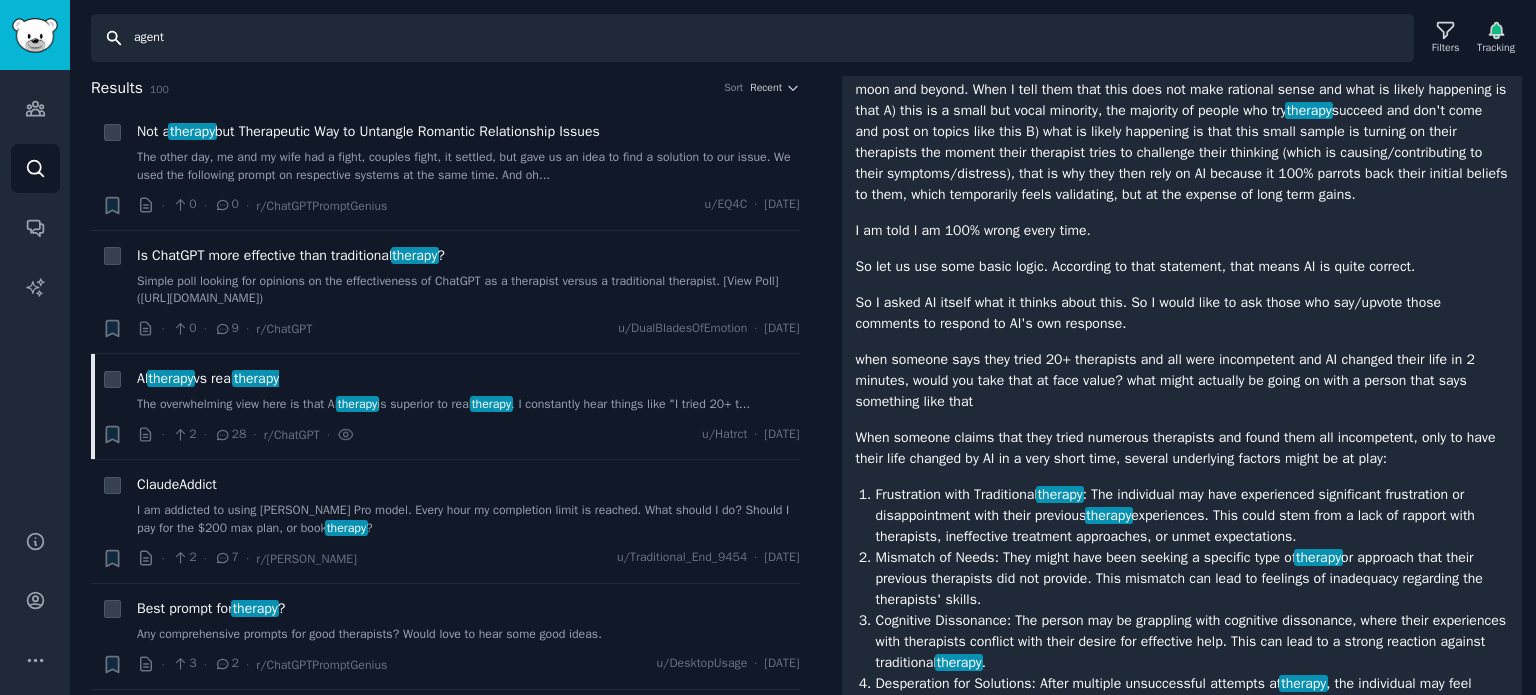 type on "agent" 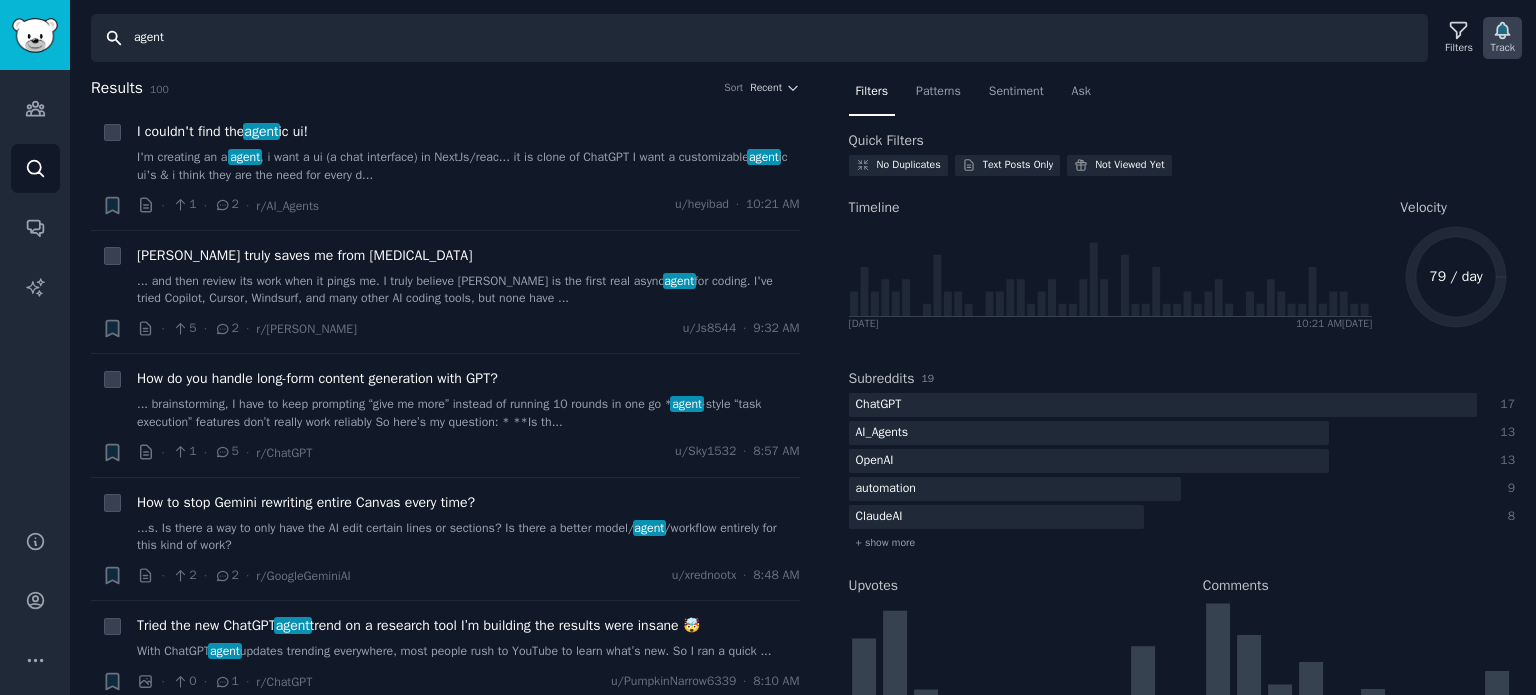 click 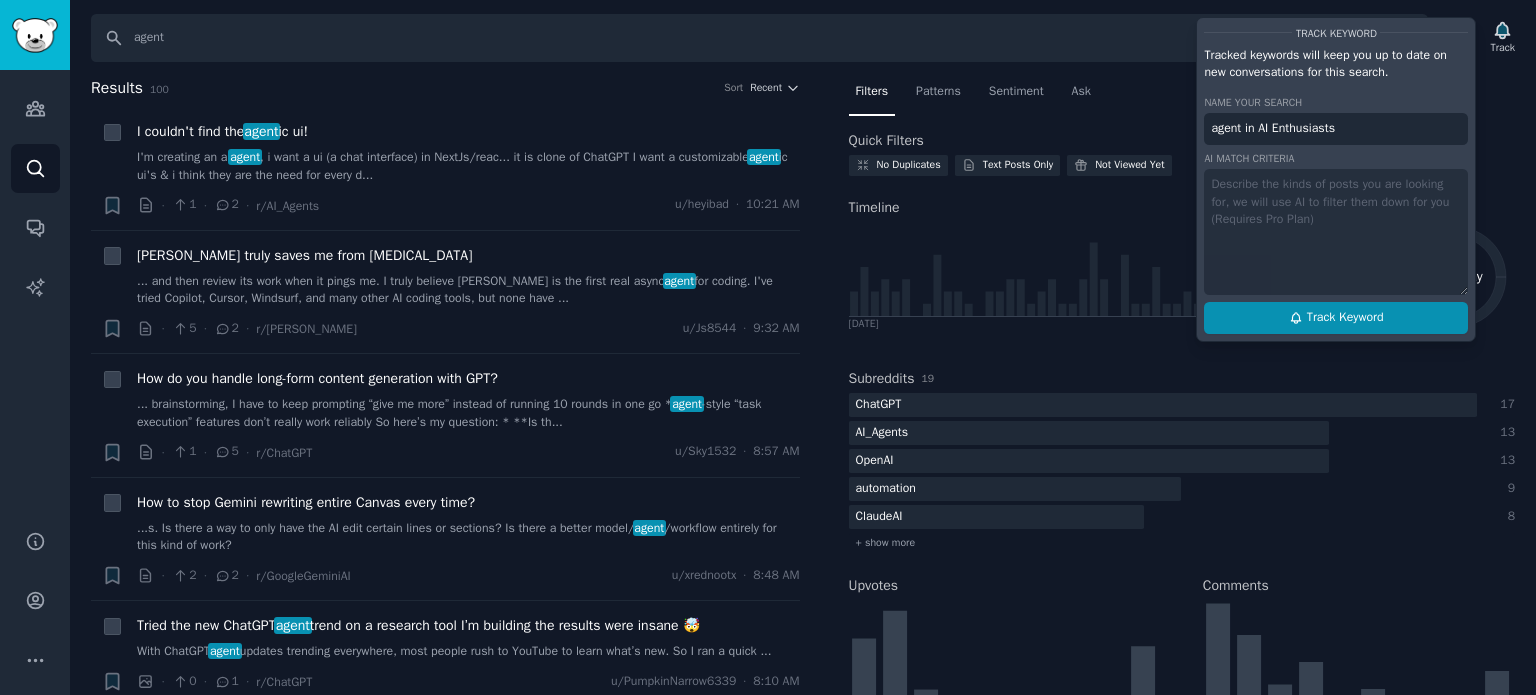 click on "Track Keyword" at bounding box center (1345, 318) 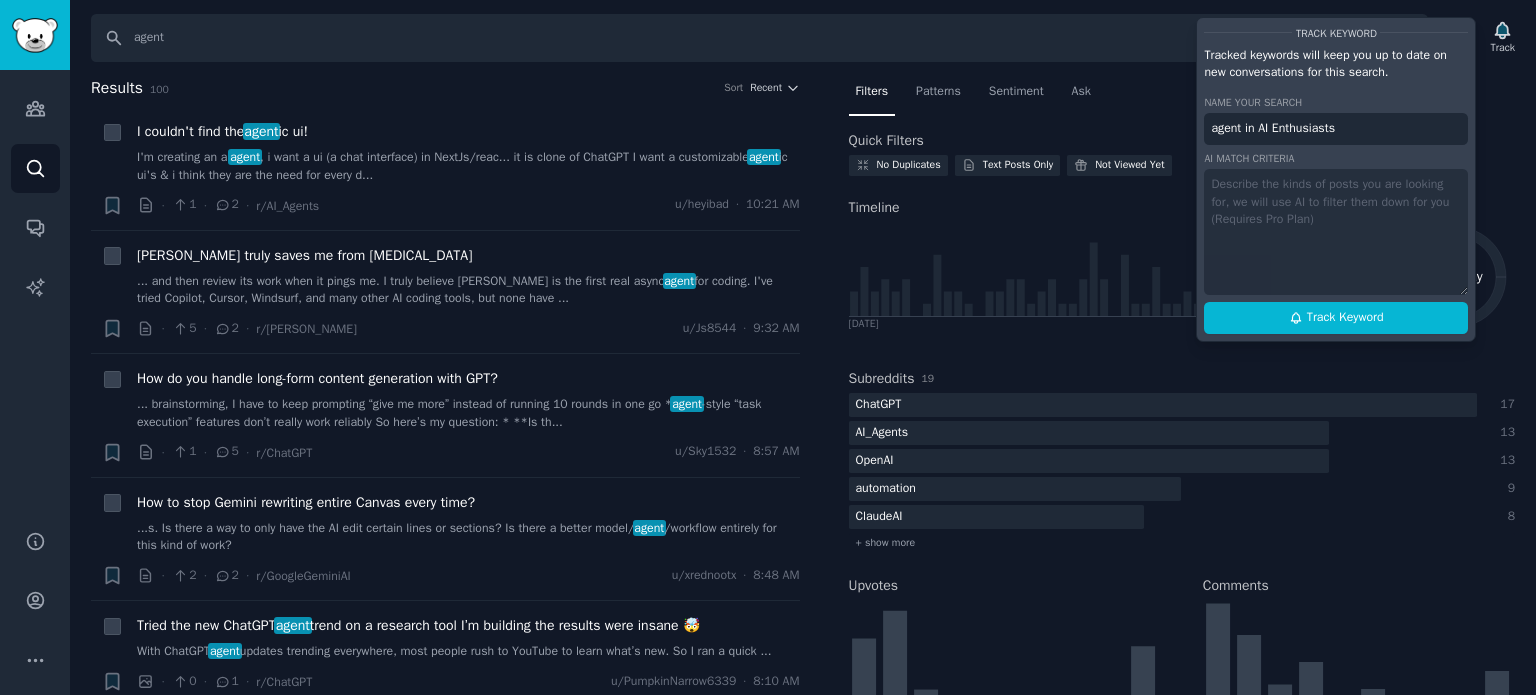 click on "Filters Patterns Sentiment Ask" at bounding box center (1182, 96) 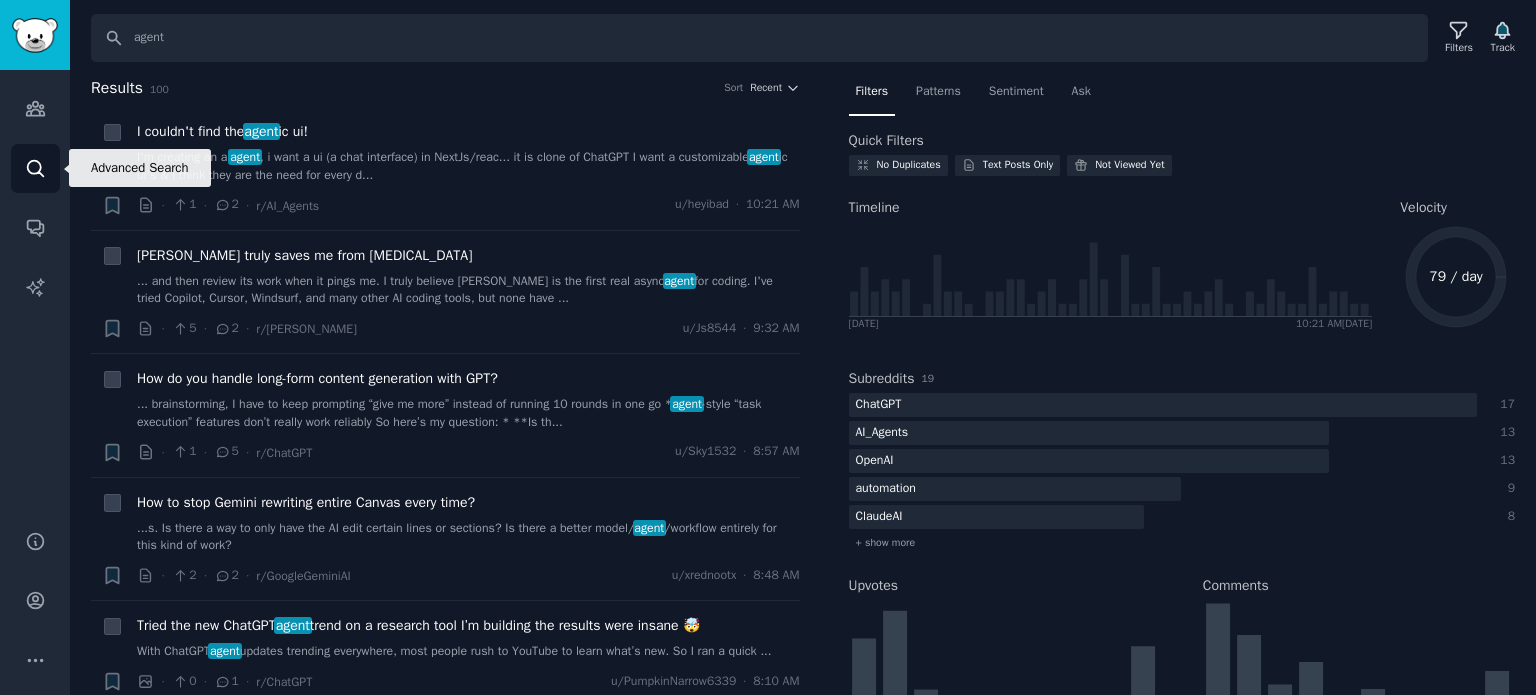 click on "Search" at bounding box center [35, 168] 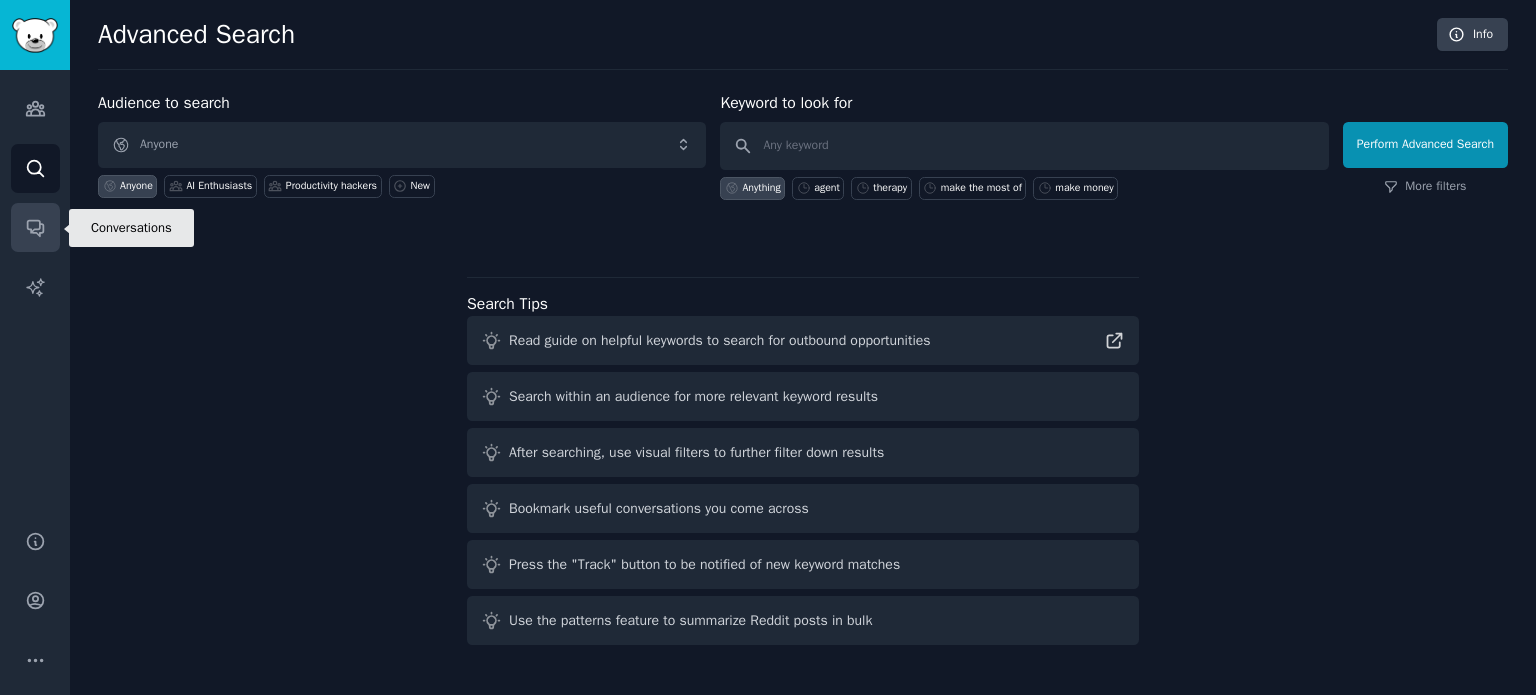 click 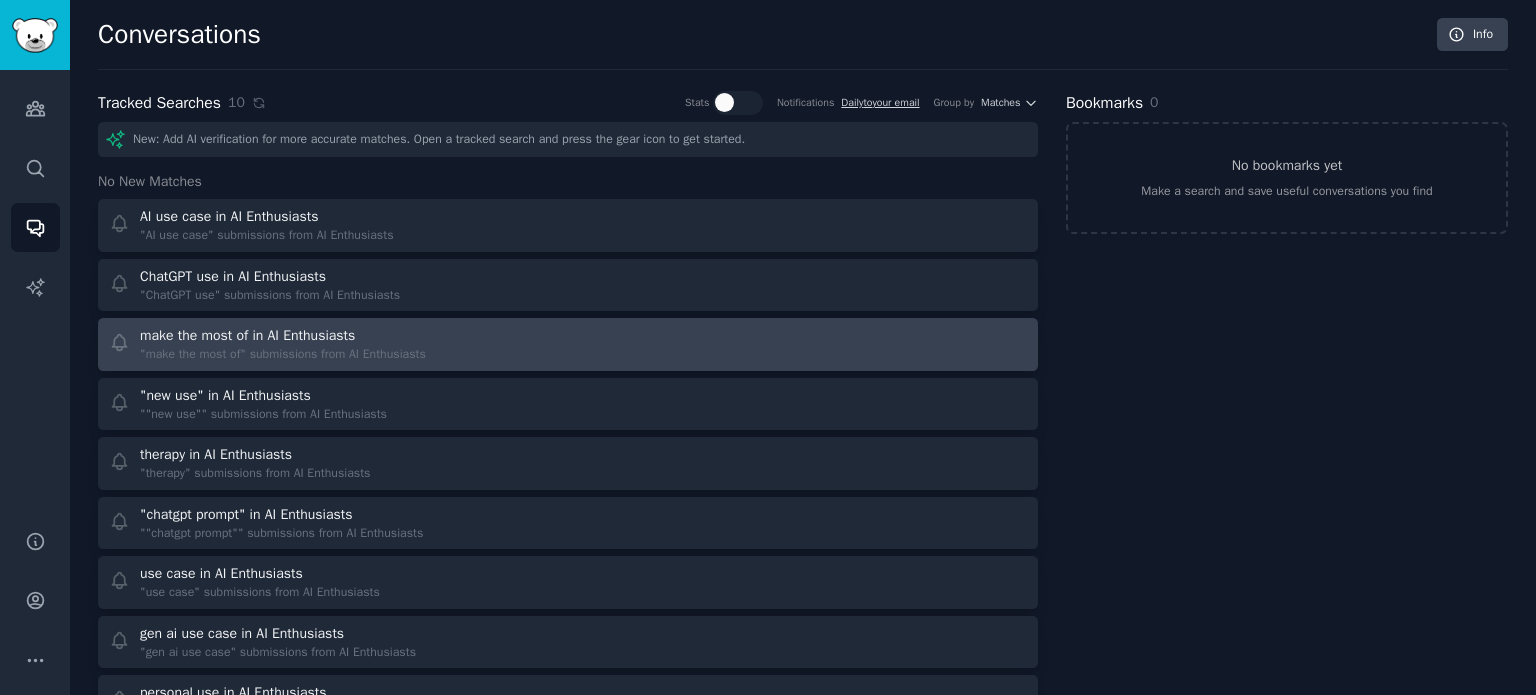 click on "make the most of in AI Enthusiasts" at bounding box center (247, 335) 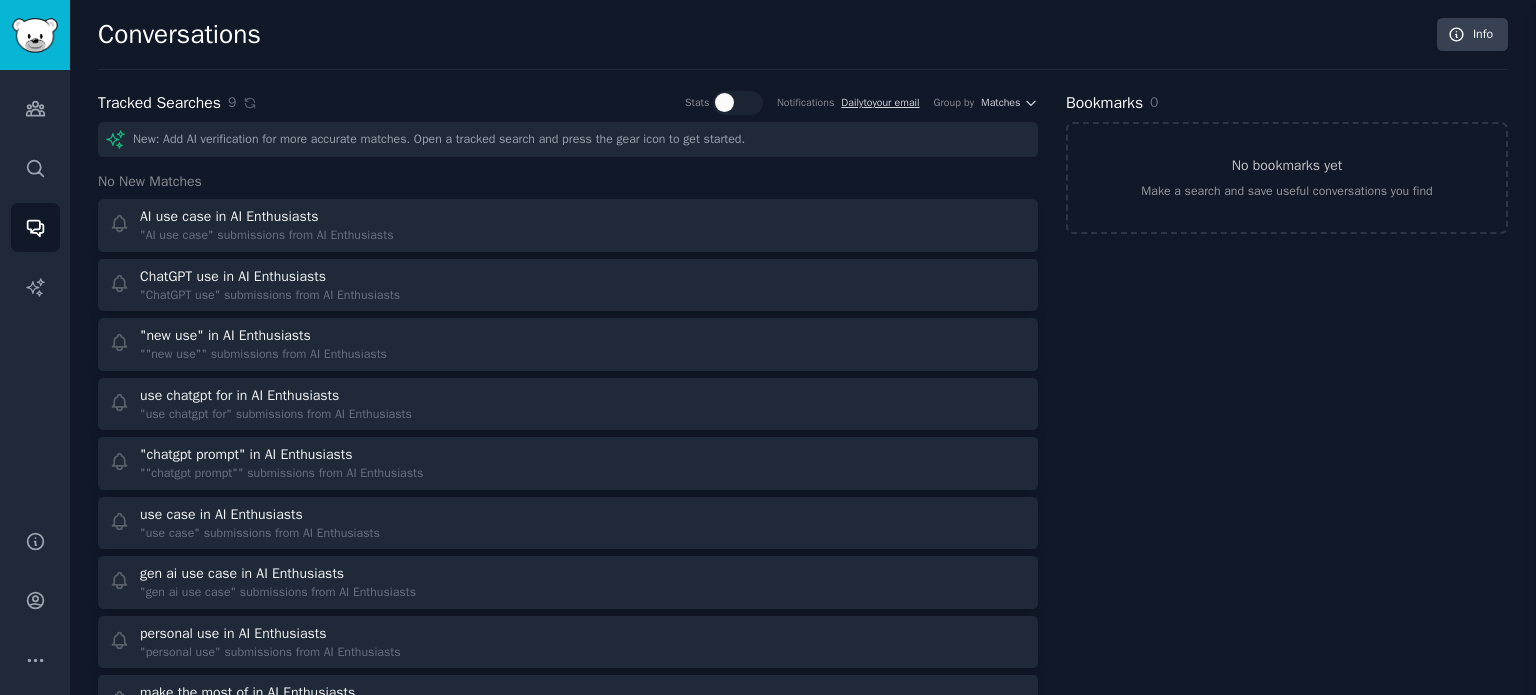 scroll, scrollTop: 0, scrollLeft: 0, axis: both 